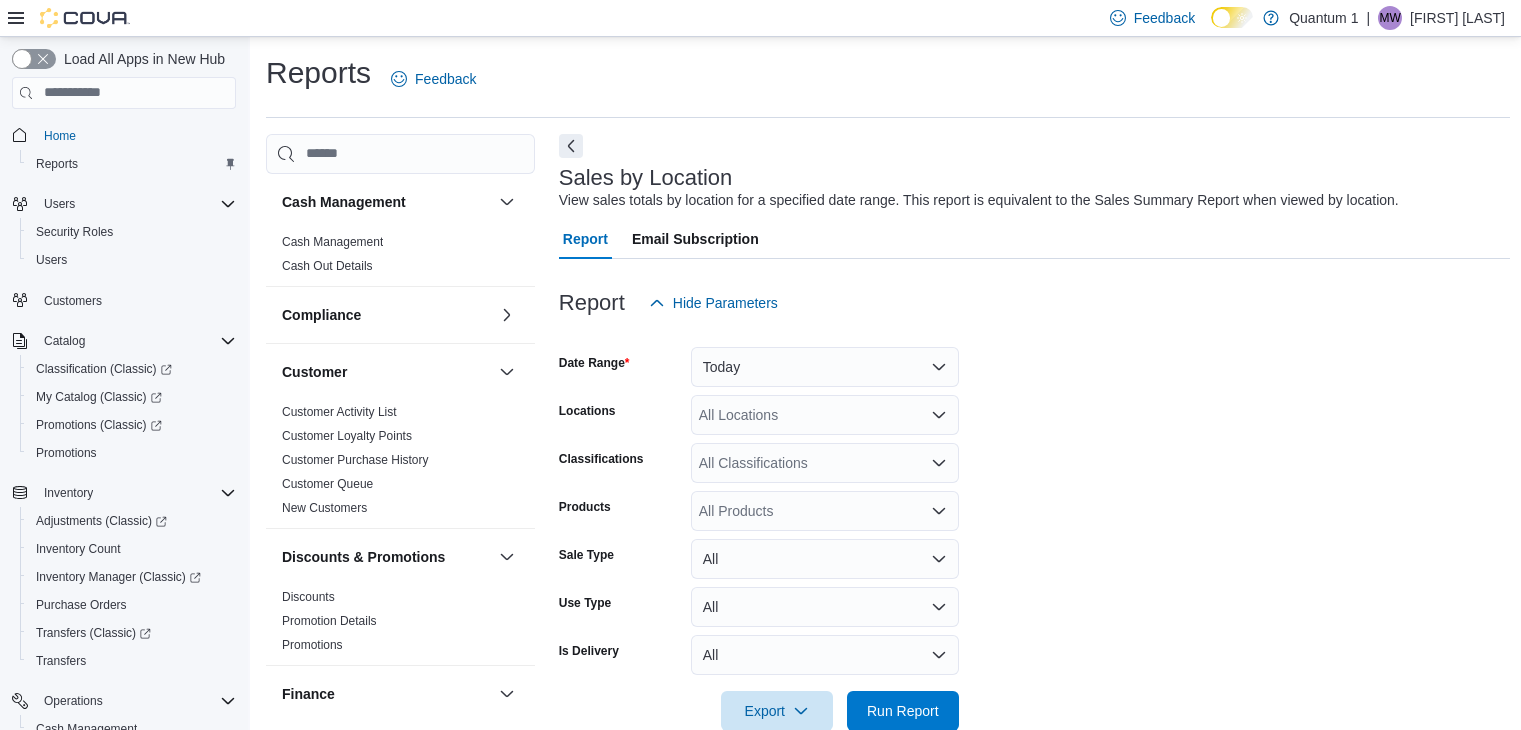 scroll, scrollTop: 648, scrollLeft: 0, axis: vertical 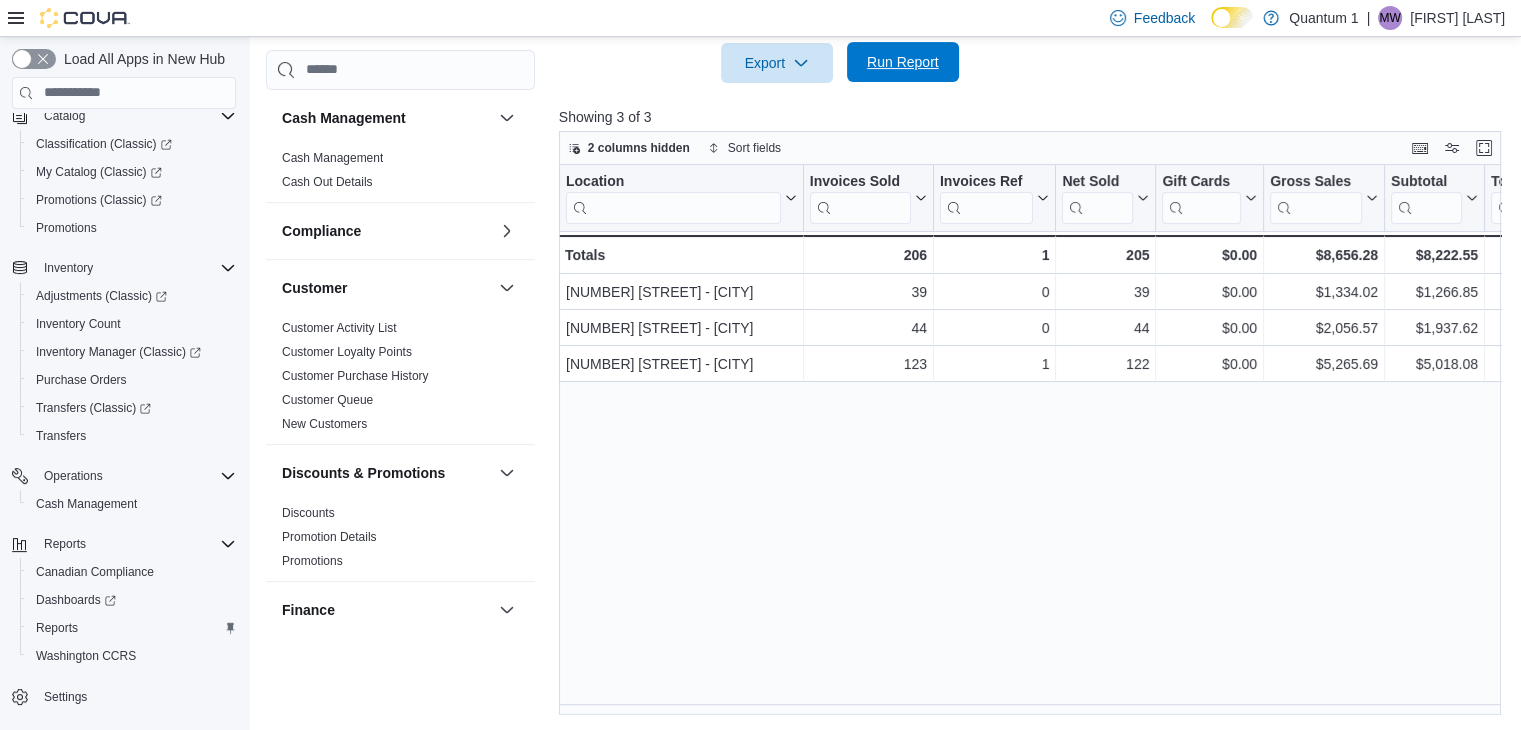 click on "Run Report" at bounding box center (903, 62) 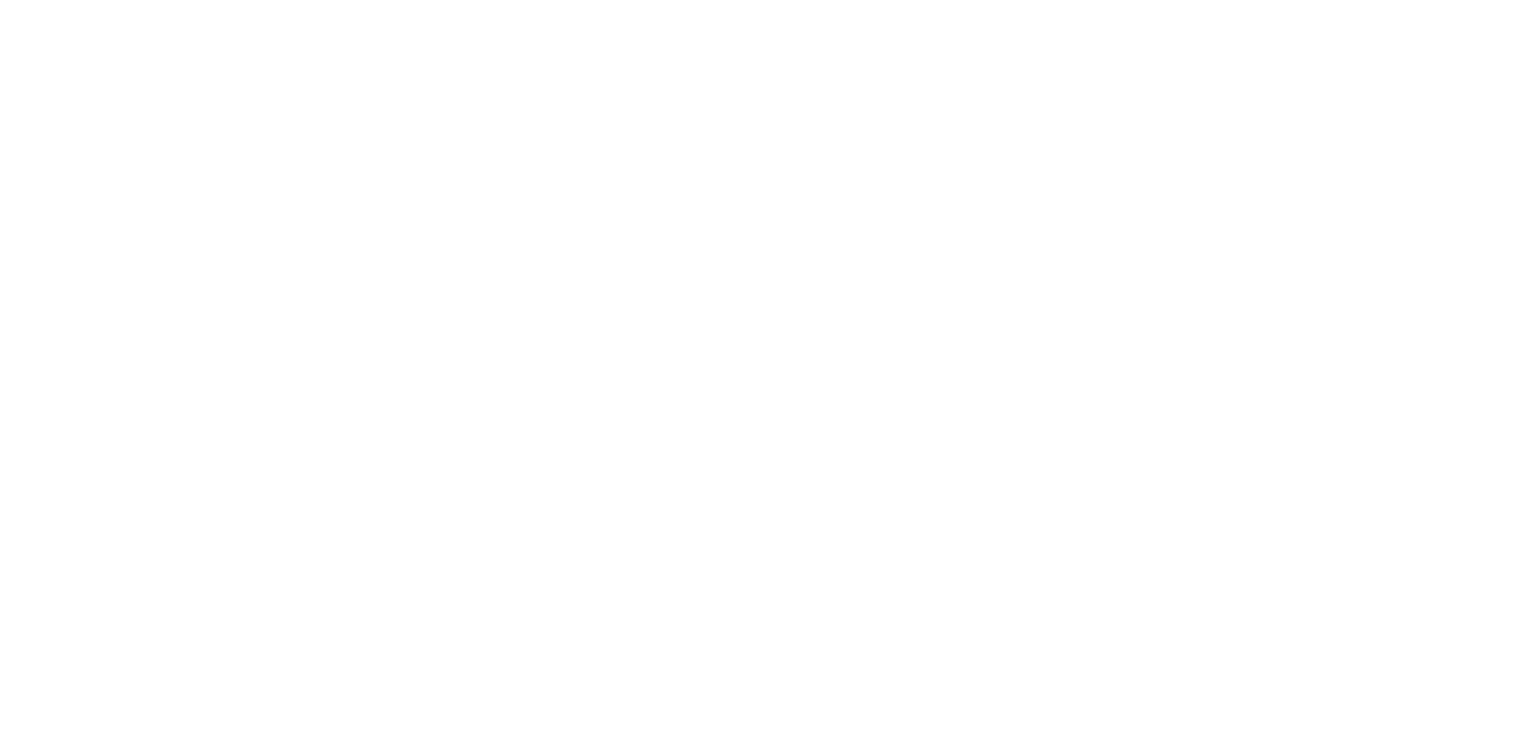 scroll, scrollTop: 0, scrollLeft: 0, axis: both 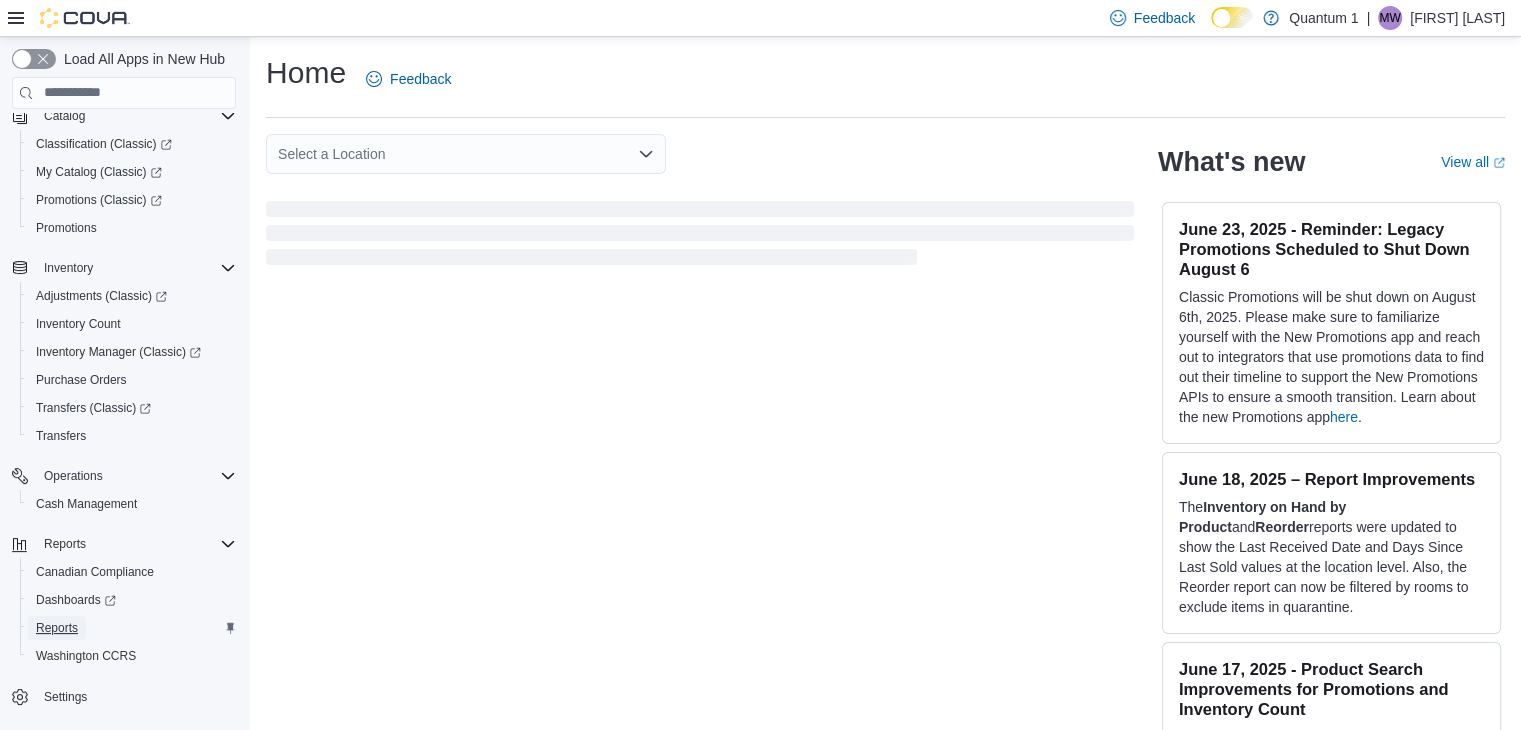 click on "Reports" at bounding box center (57, 628) 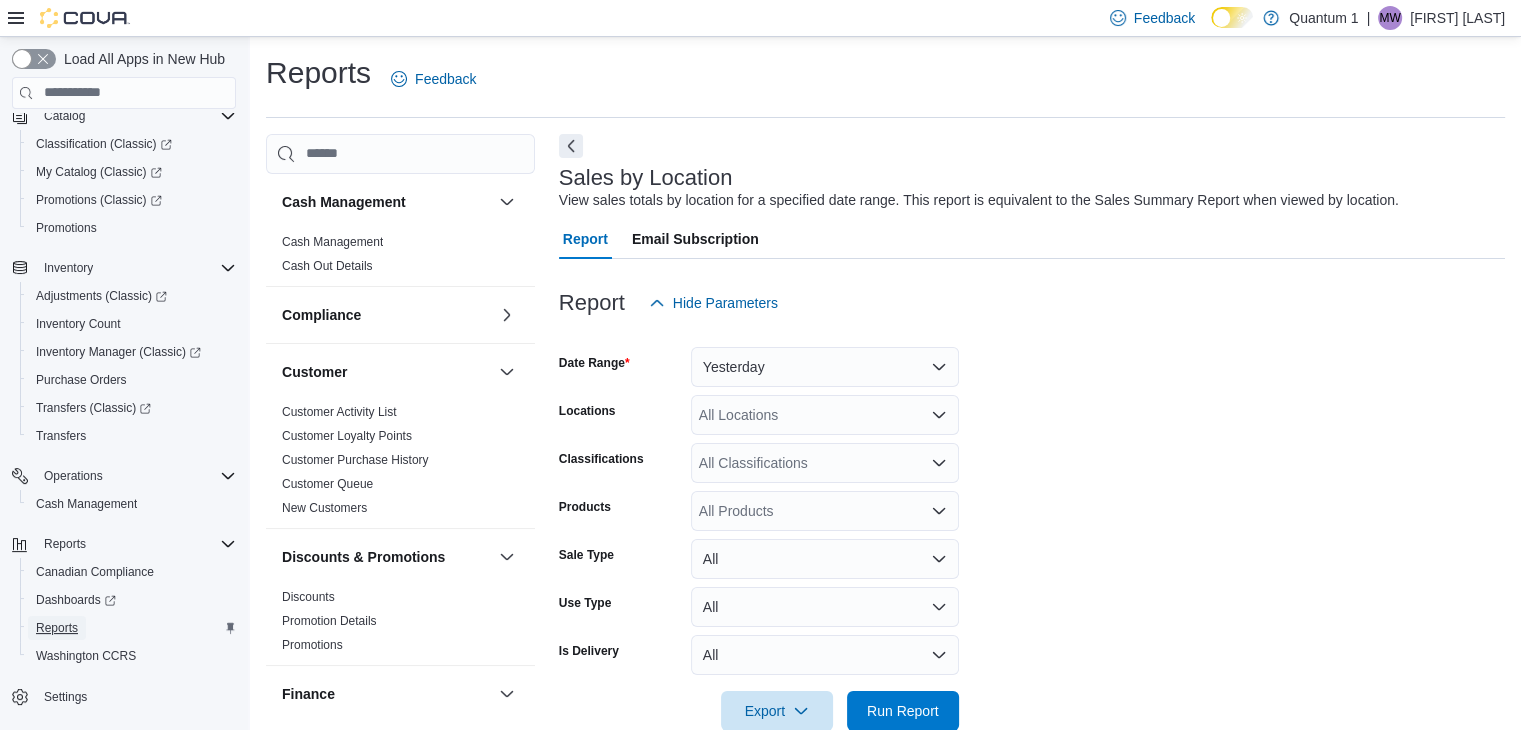scroll, scrollTop: 40, scrollLeft: 0, axis: vertical 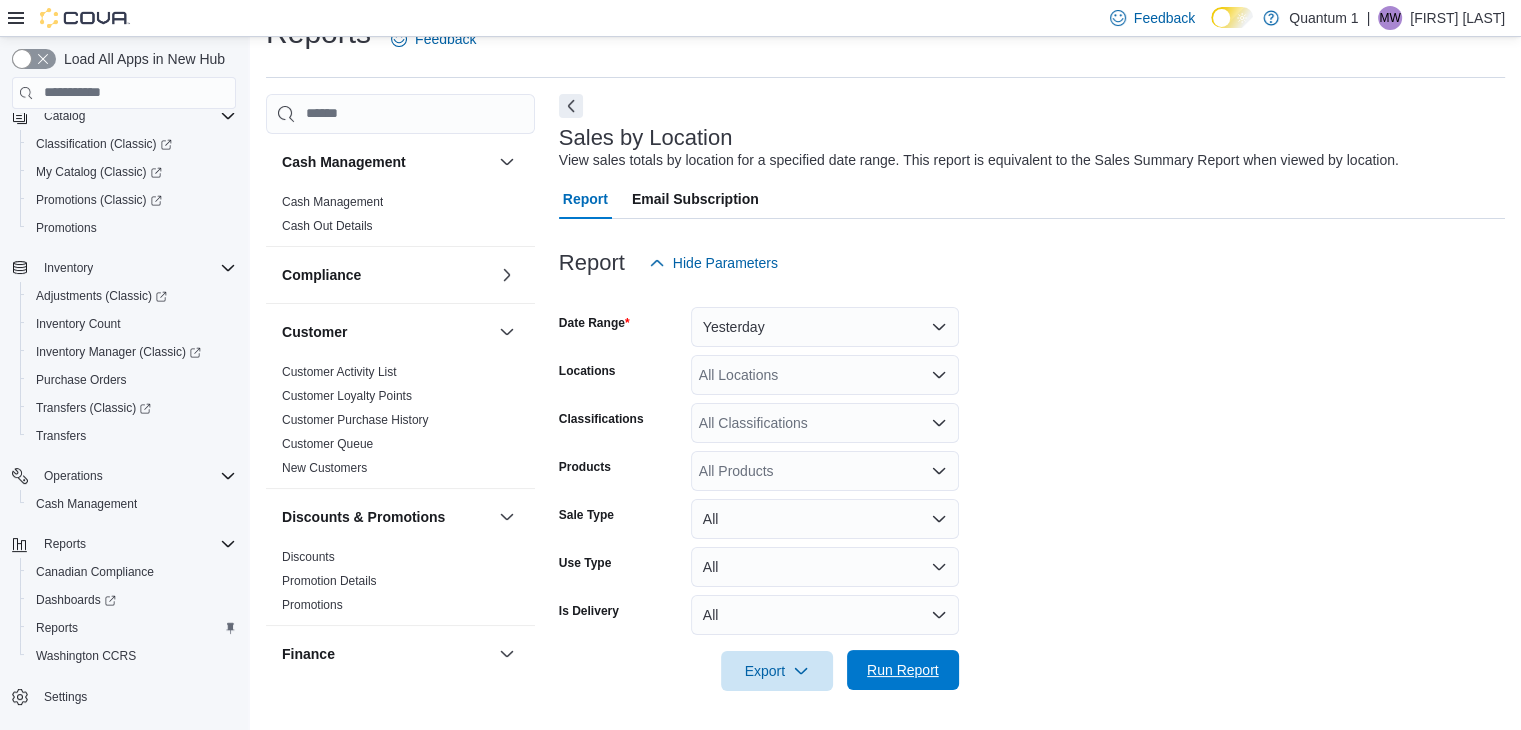 click on "Run Report" at bounding box center [903, 670] 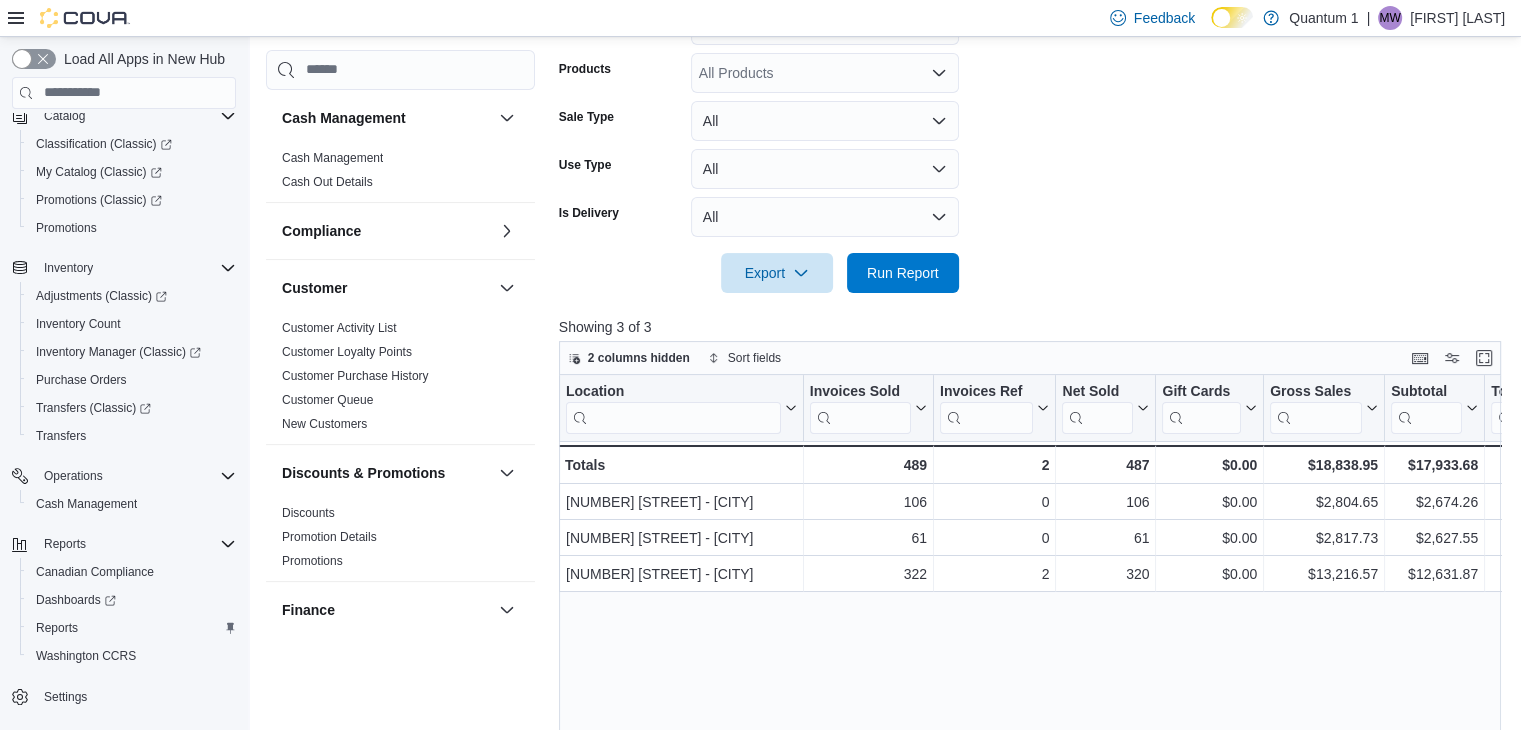 scroll, scrollTop: 648, scrollLeft: 0, axis: vertical 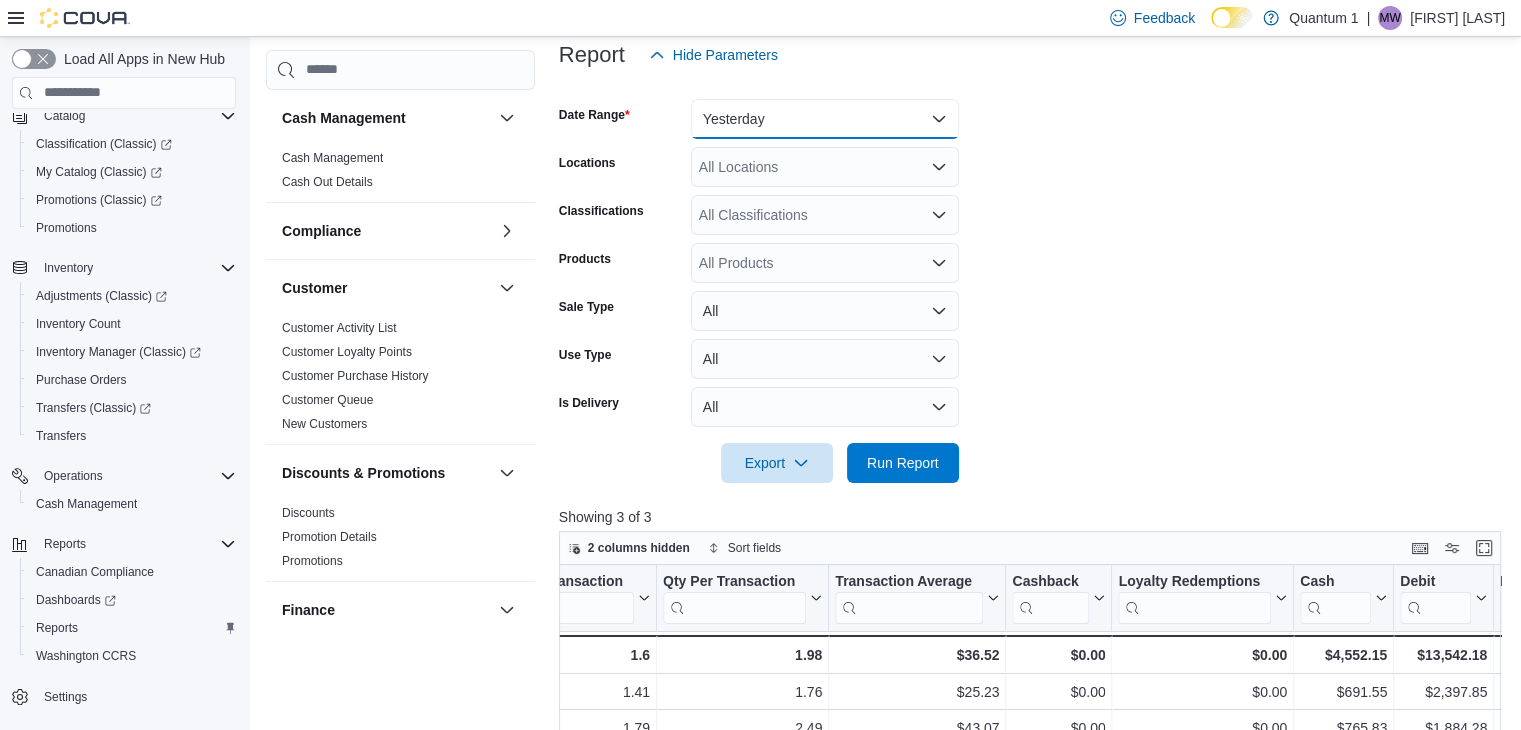 click on "Yesterday" at bounding box center (825, 119) 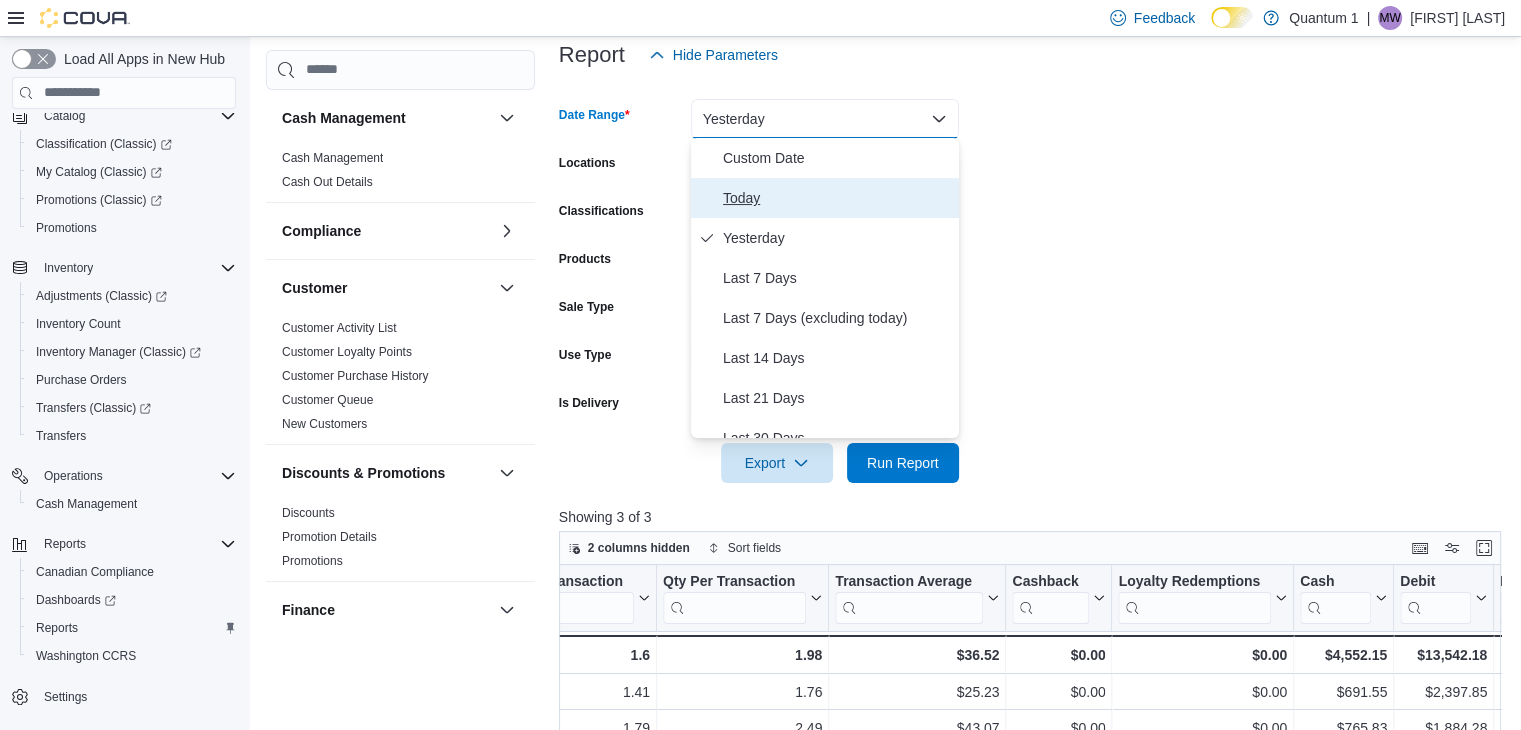 click on "Today" at bounding box center [837, 198] 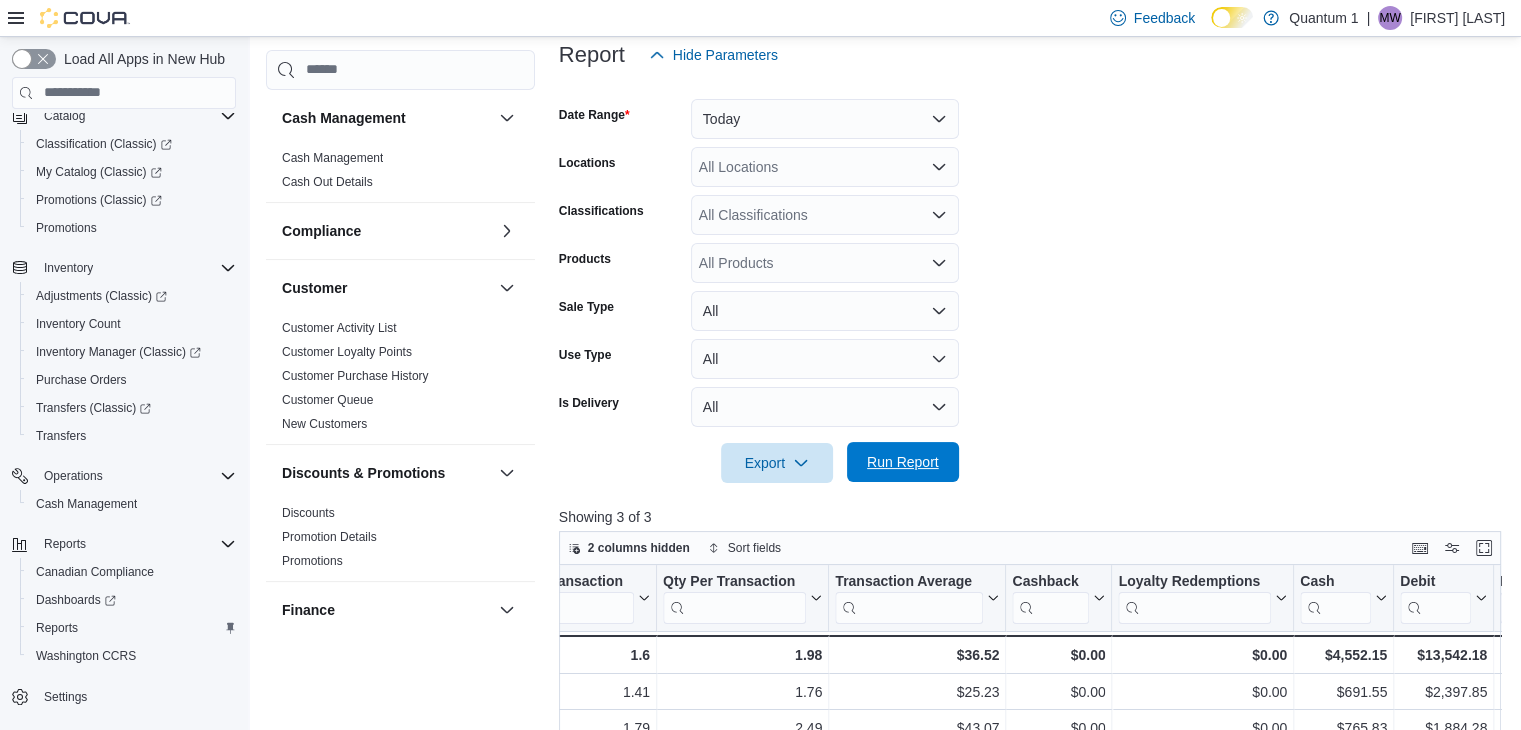 click on "Run Report" at bounding box center (903, 462) 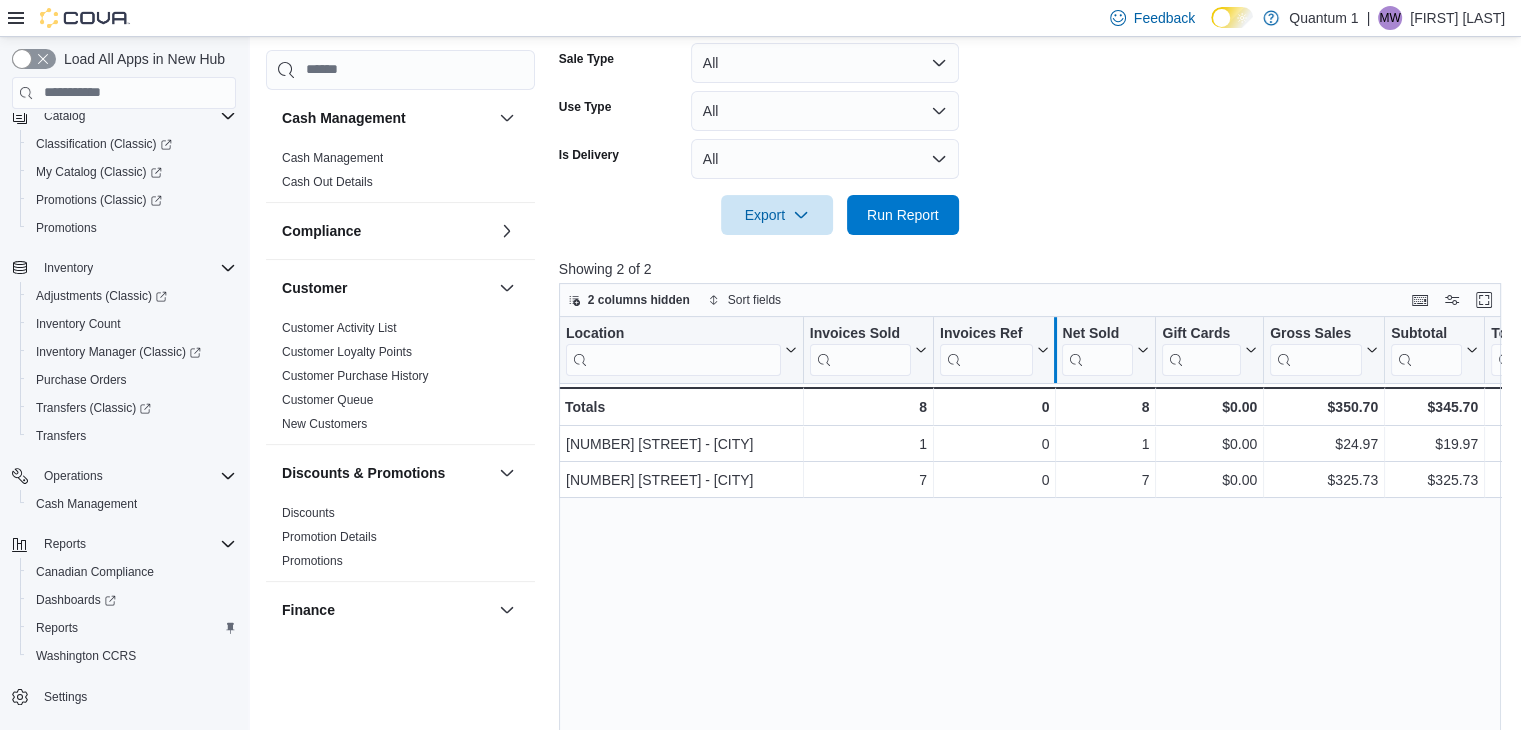 scroll, scrollTop: 548, scrollLeft: 0, axis: vertical 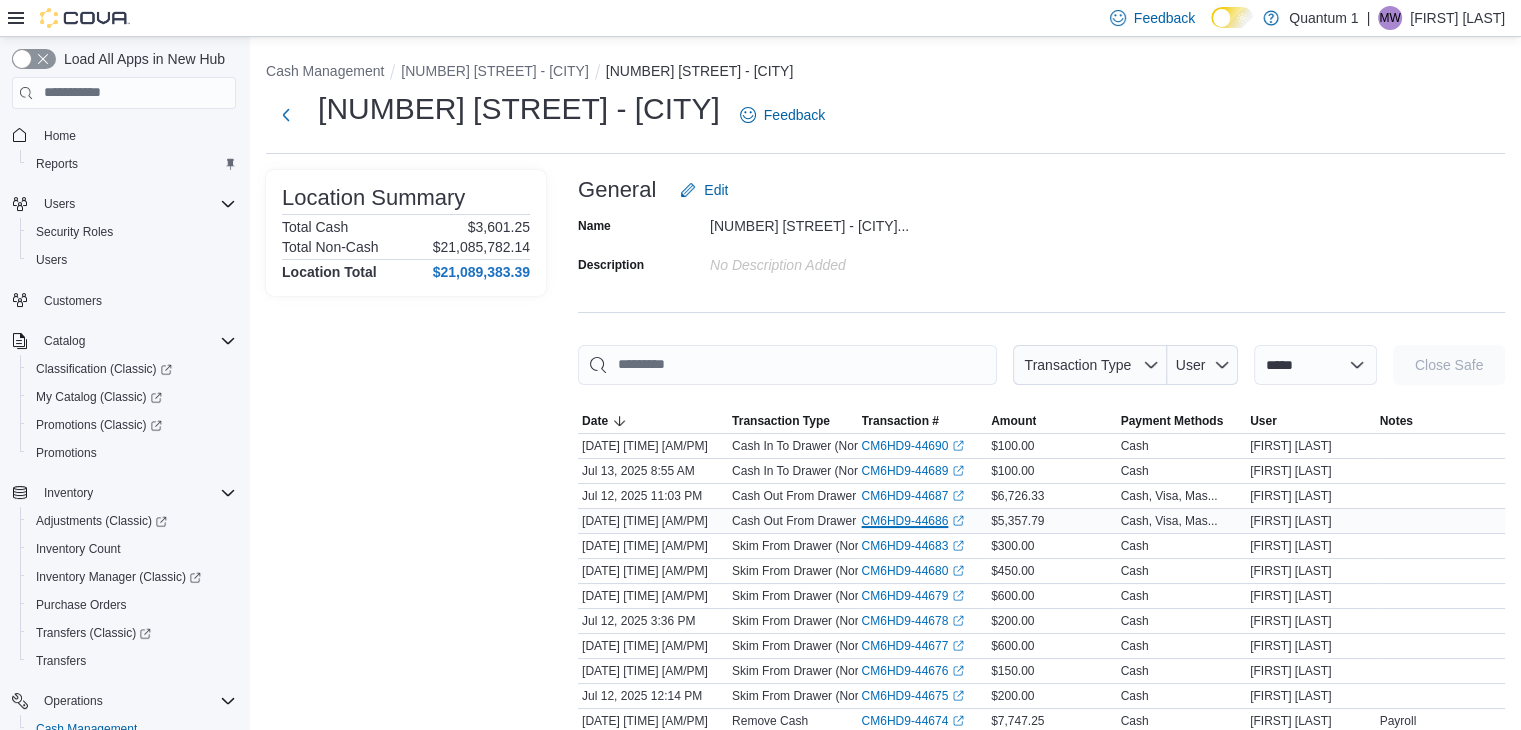 click on "CM6HD9-44686 (opens in a new tab or window)" at bounding box center (913, 521) 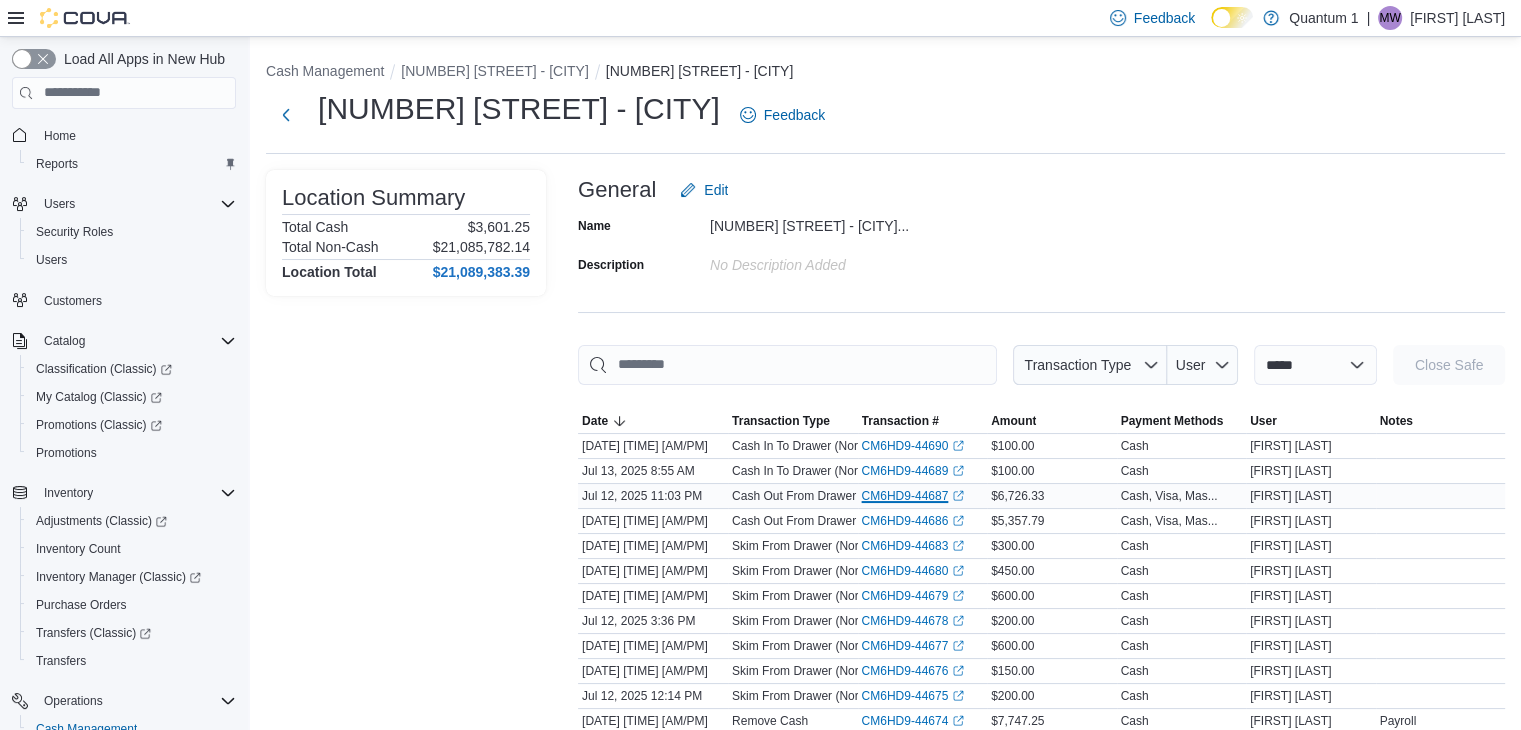 click on "CM6HD9-44687 (opens in a new tab or window)" at bounding box center (913, 496) 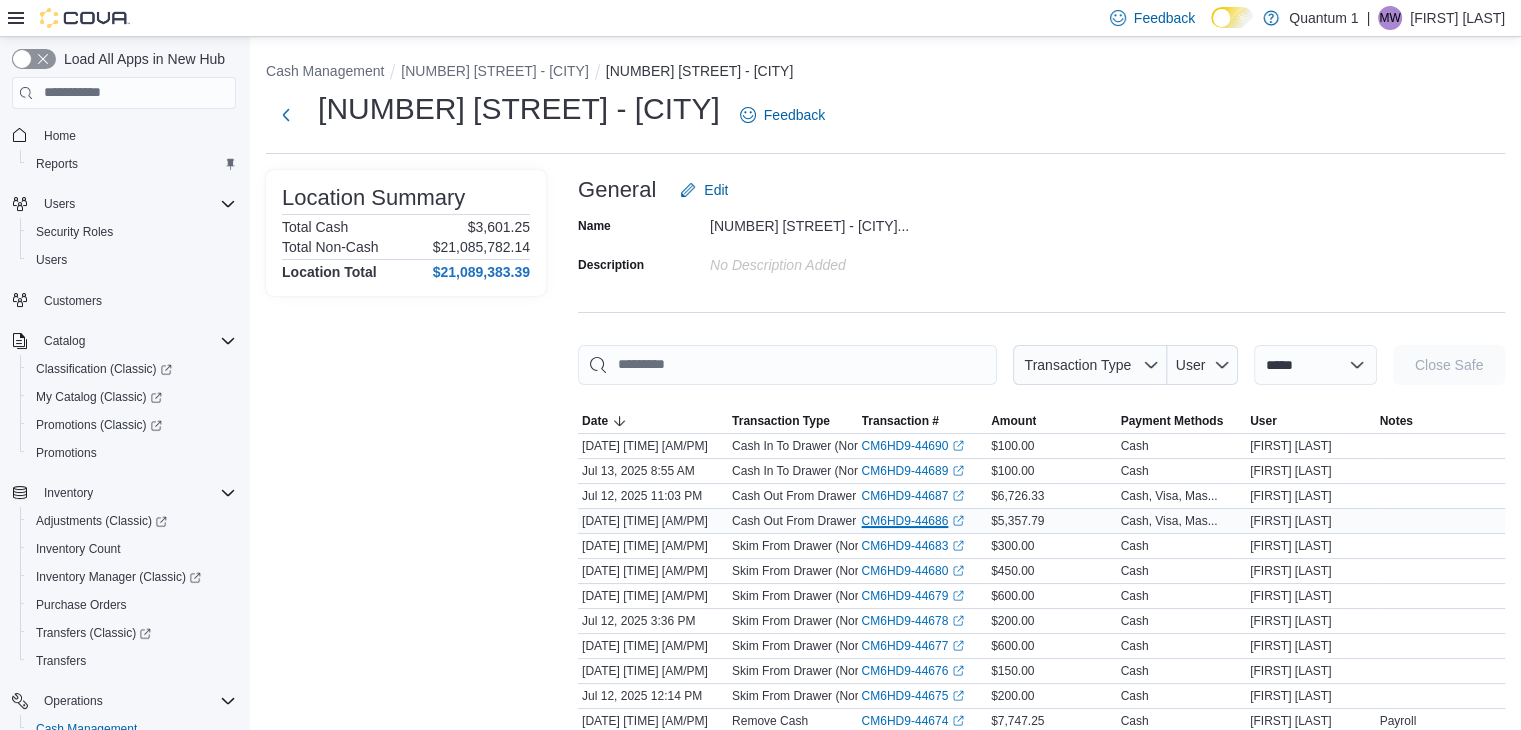 click on "CM6HD9-44686 (opens in a new tab or window)" at bounding box center (913, 521) 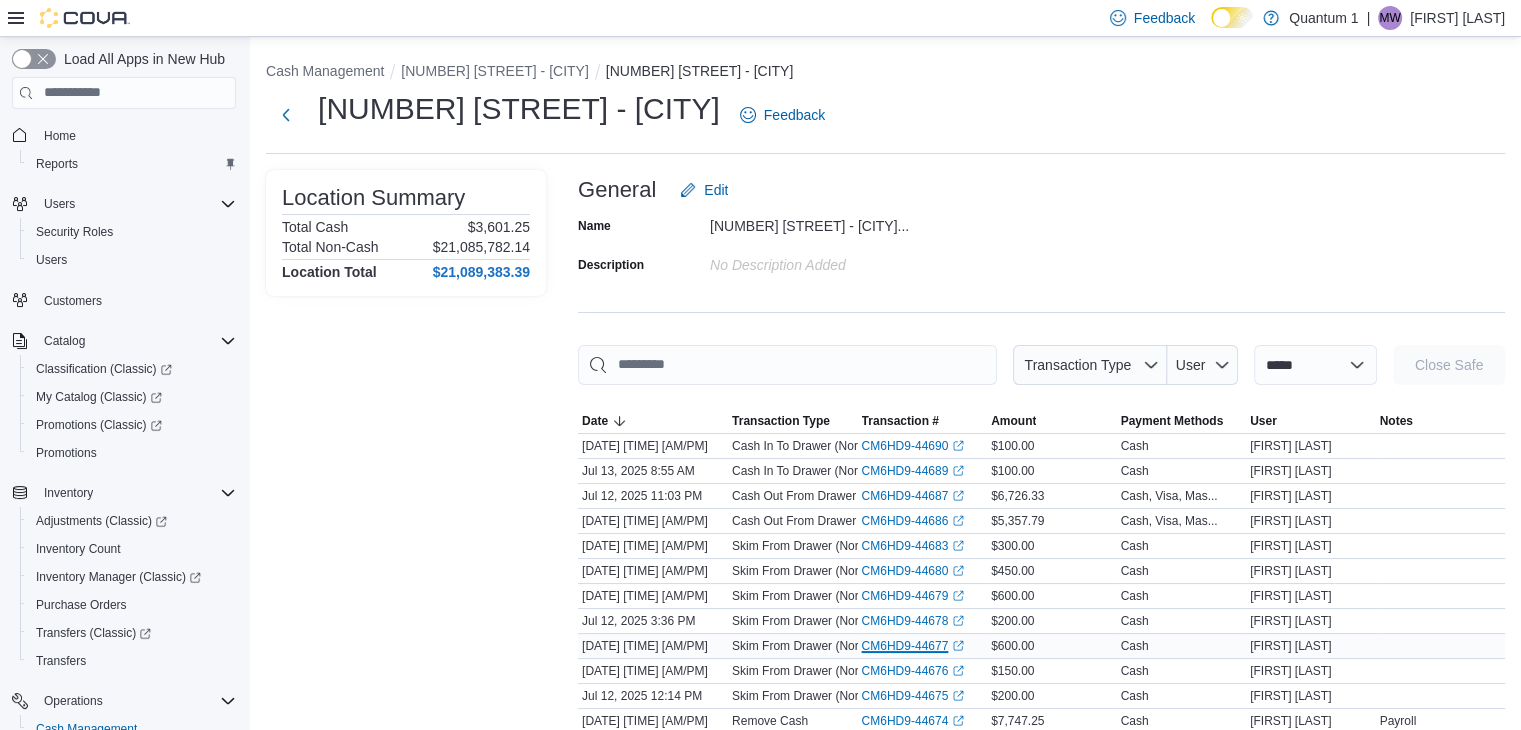 click on "CM6HD9-44677 (opens in a new tab or window)" at bounding box center (913, 646) 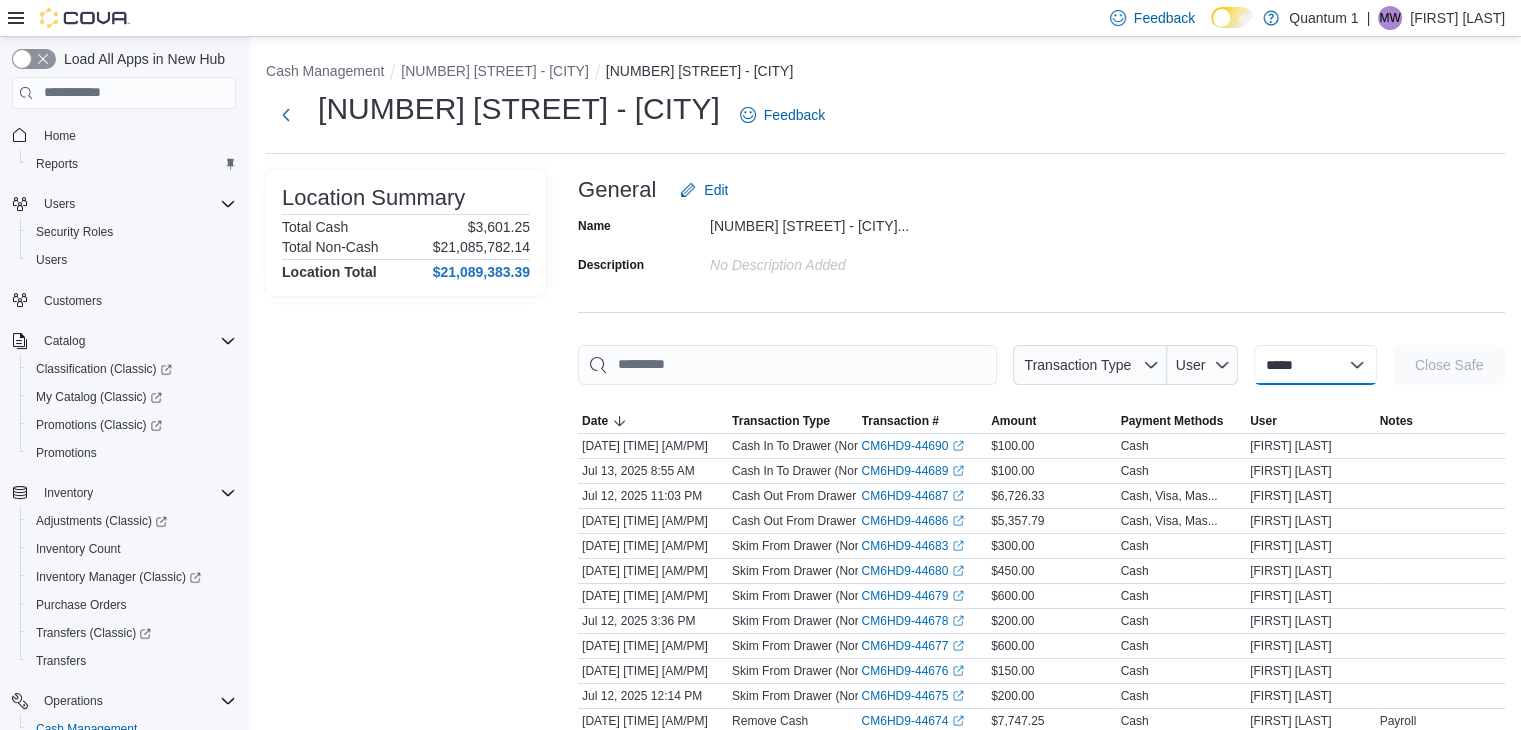 click on "**********" at bounding box center [1315, 365] 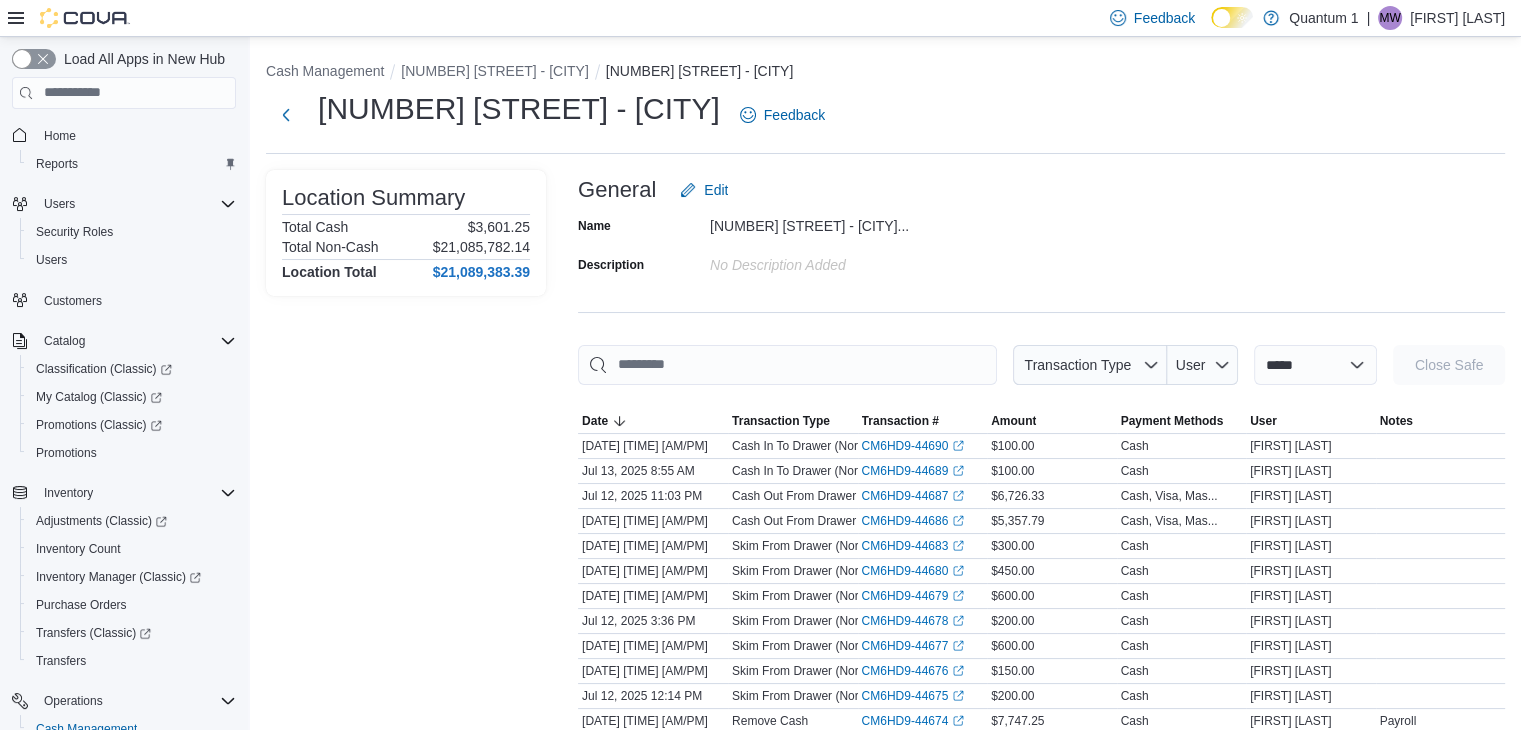 click on "Name 820 Marine Drive - North Vanco... Description No Description added" at bounding box center [1041, 245] 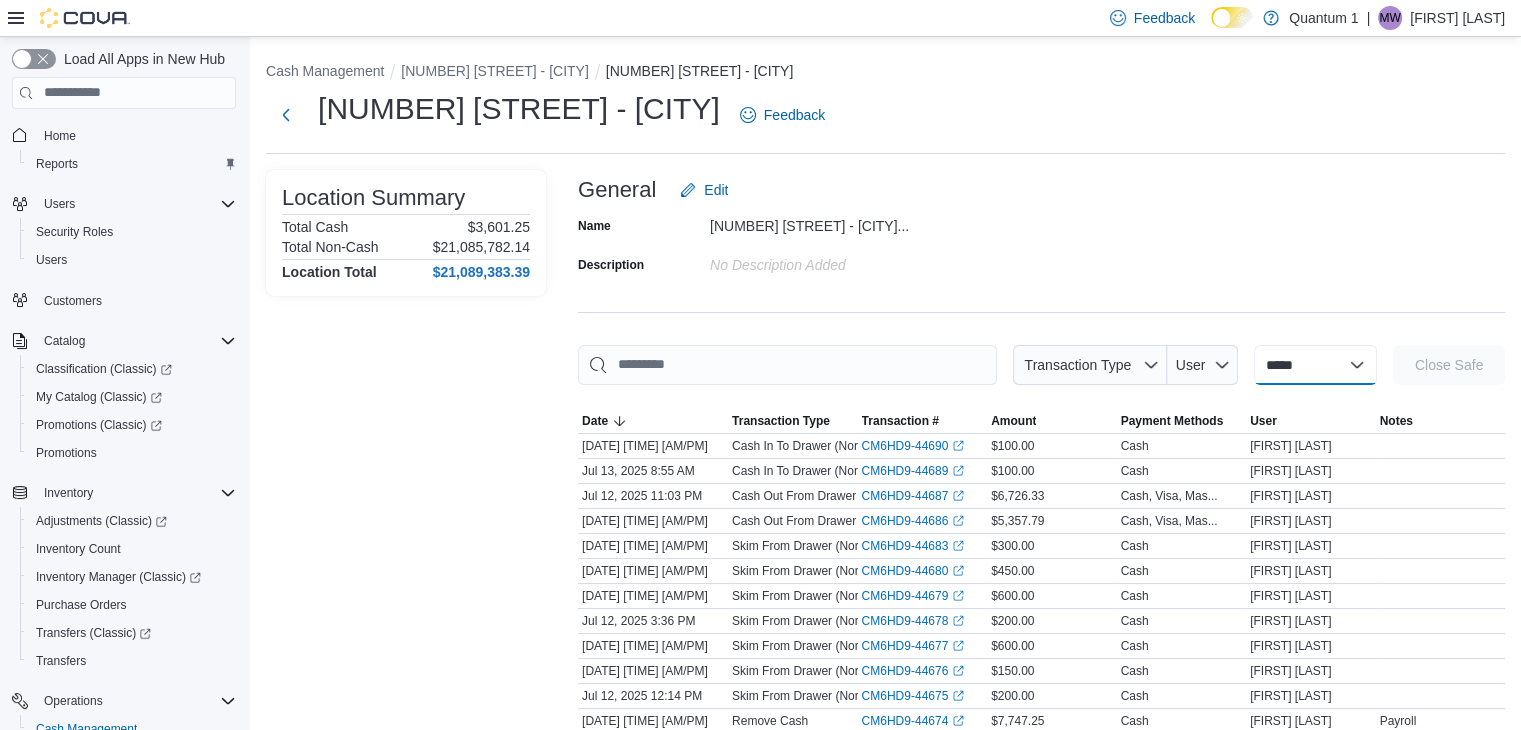 click on "**********" at bounding box center (1315, 365) 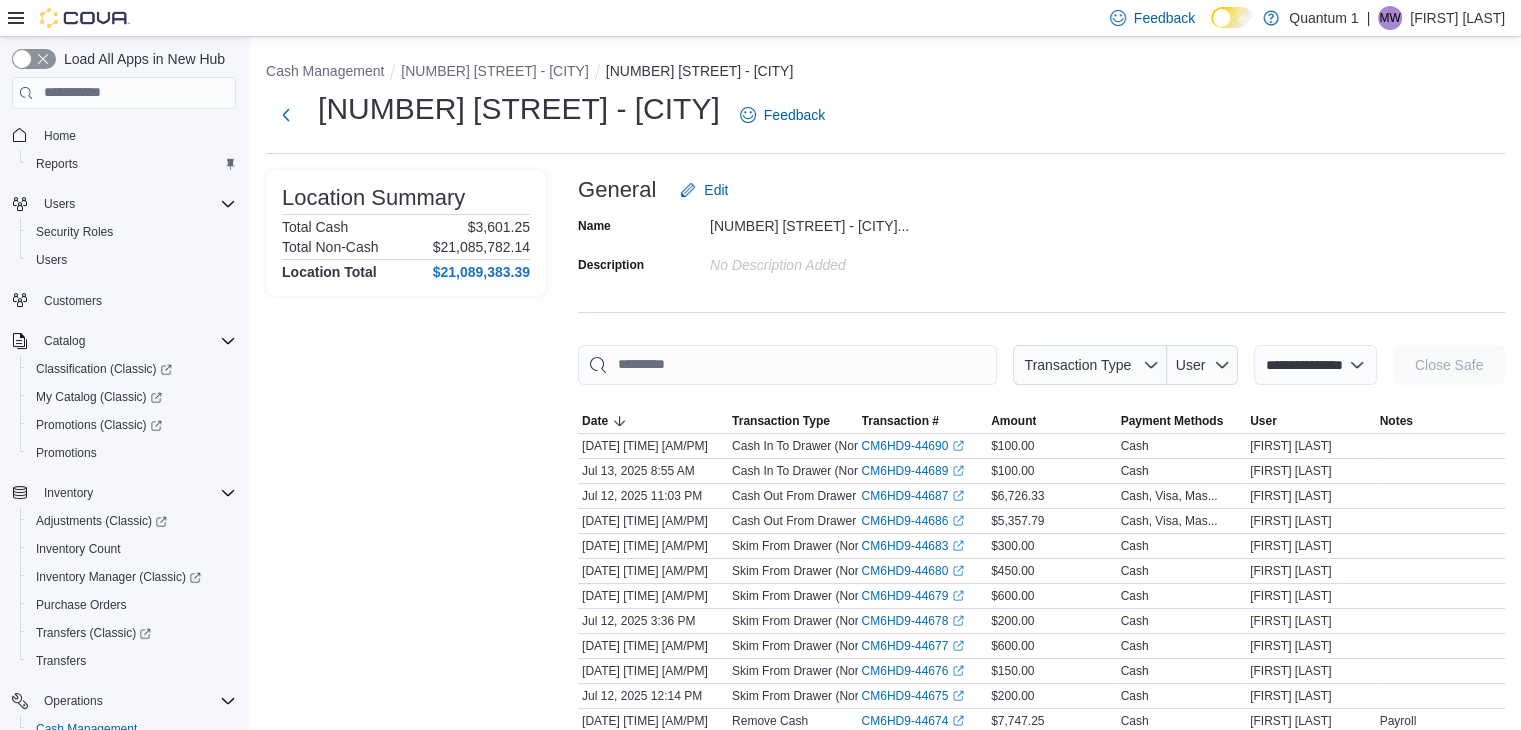 click on "**********" at bounding box center [1315, 365] 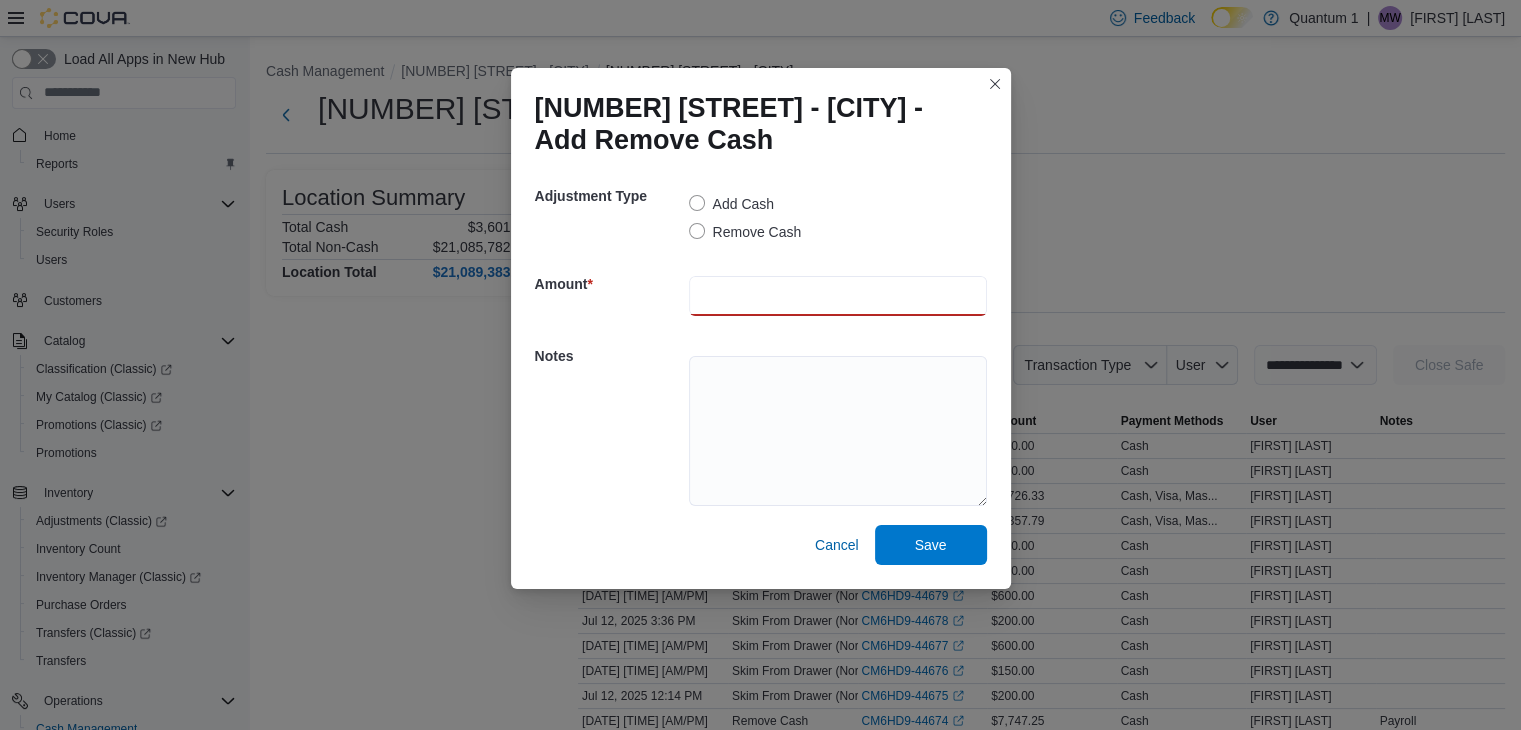 click at bounding box center [838, 296] 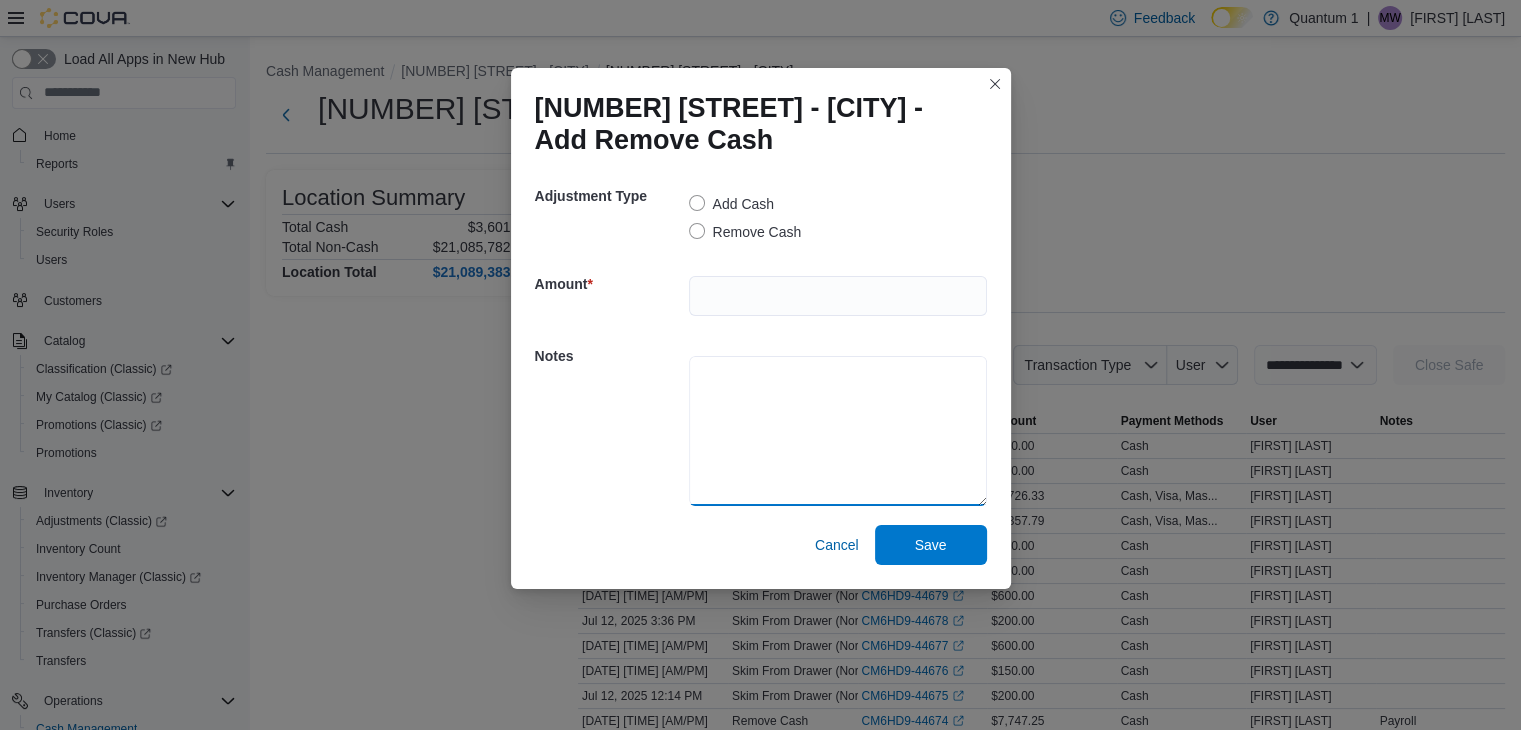 click at bounding box center [838, 431] 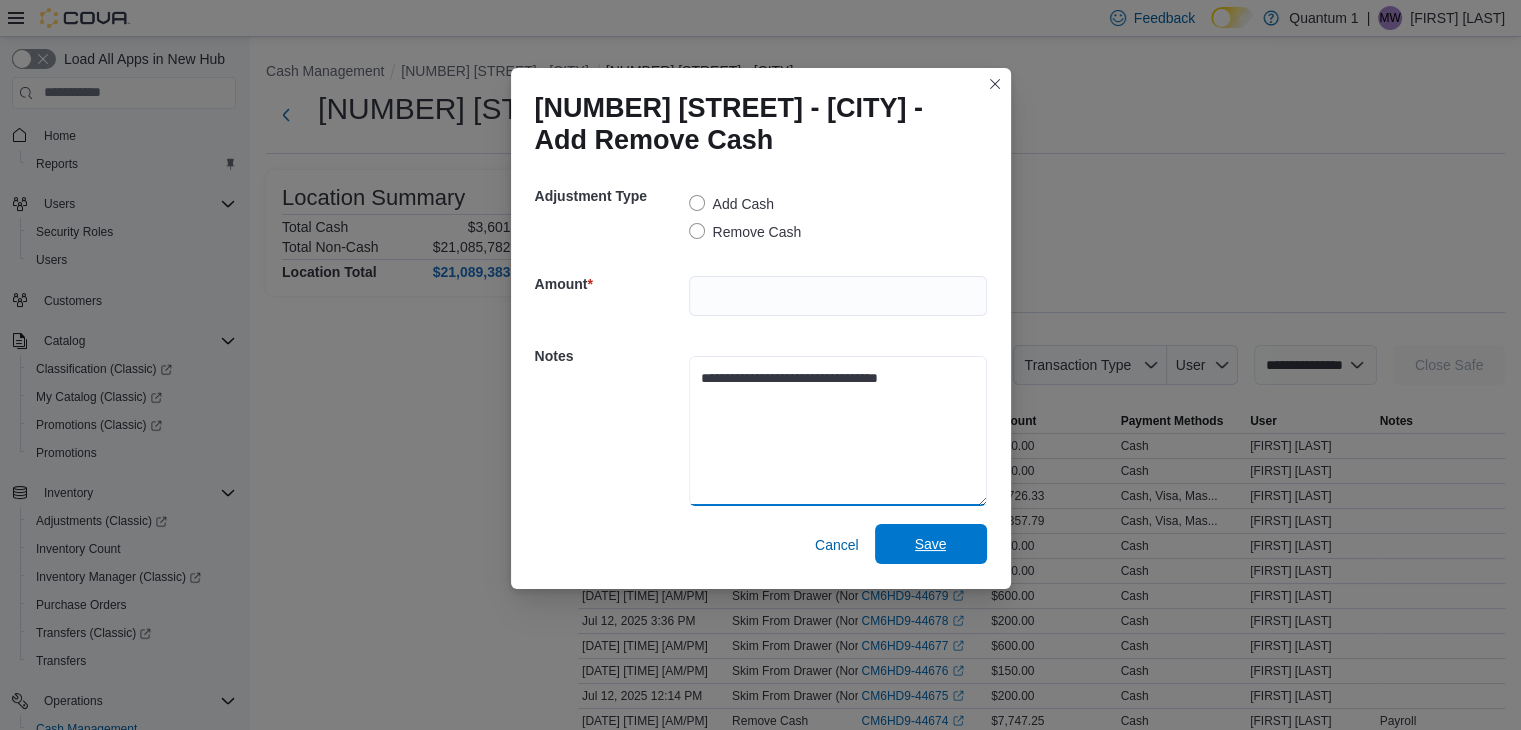 type on "**********" 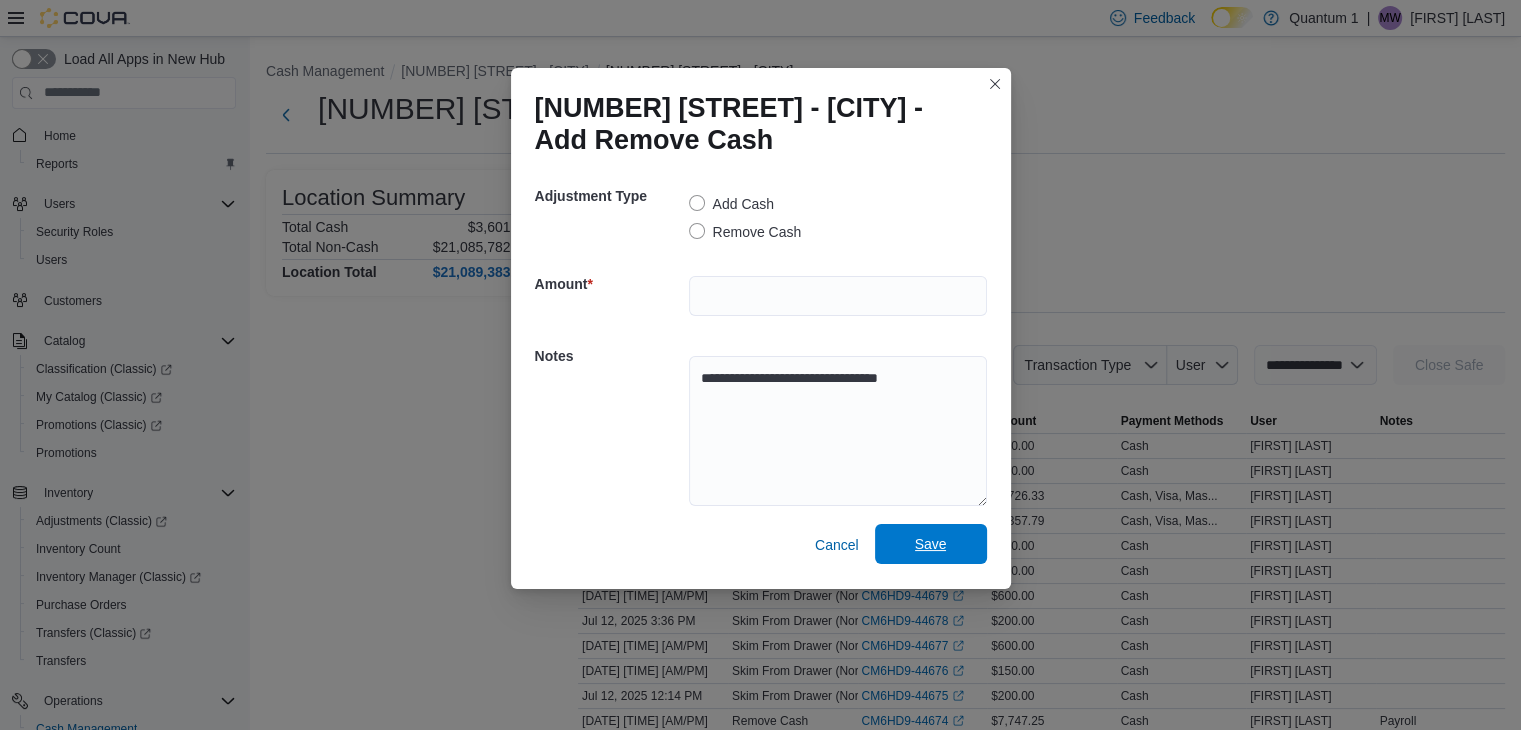 click on "Save" at bounding box center [931, 544] 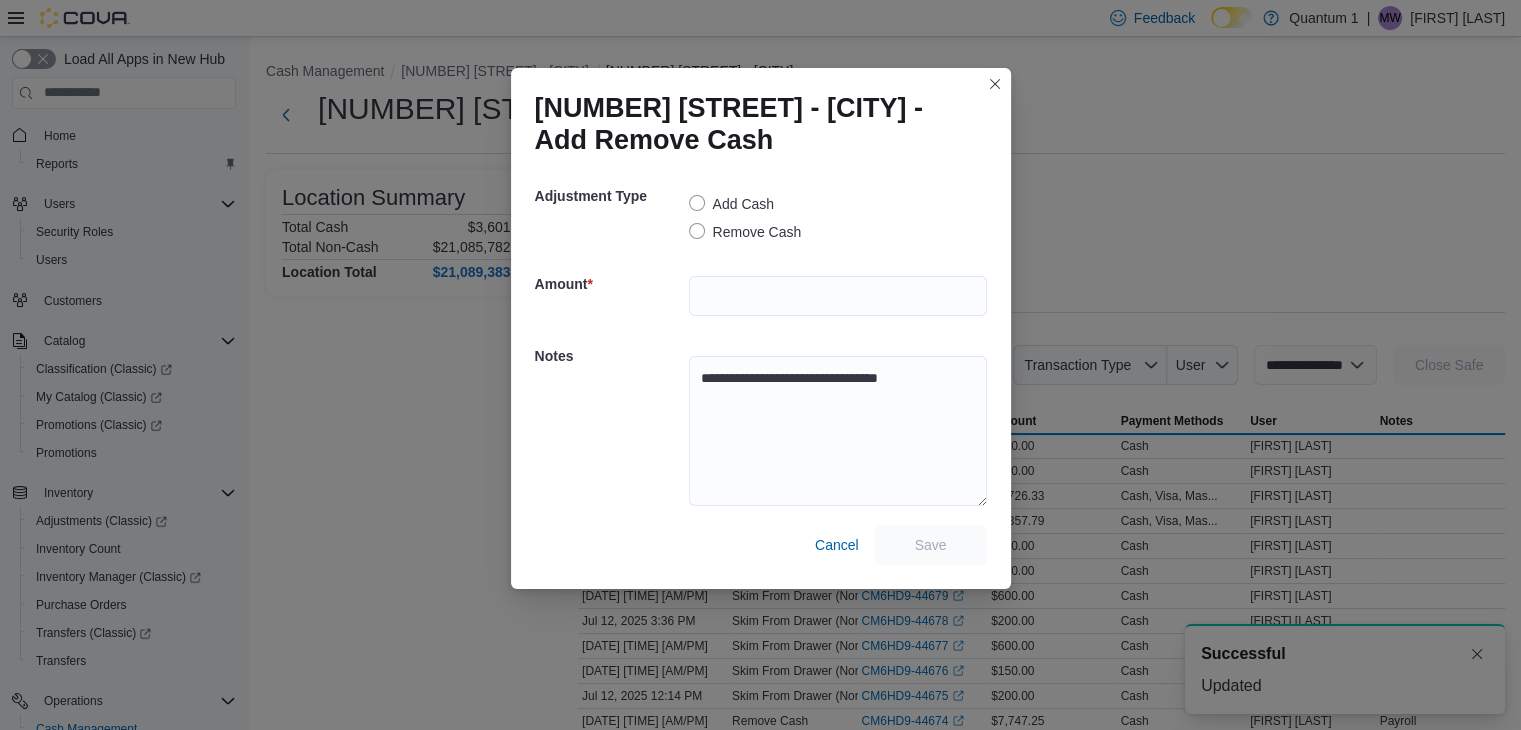 scroll, scrollTop: 0, scrollLeft: 0, axis: both 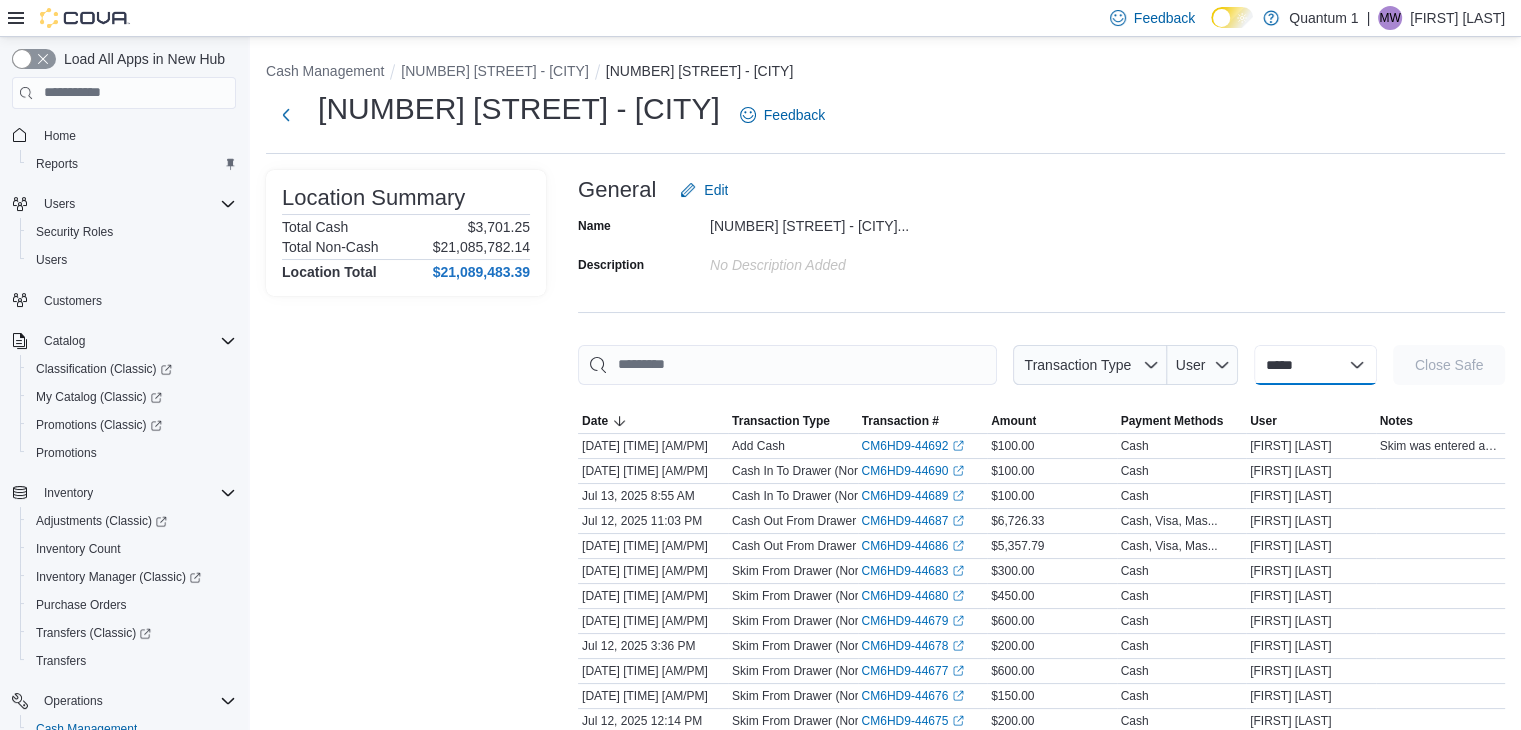 click on "**********" at bounding box center [1315, 365] 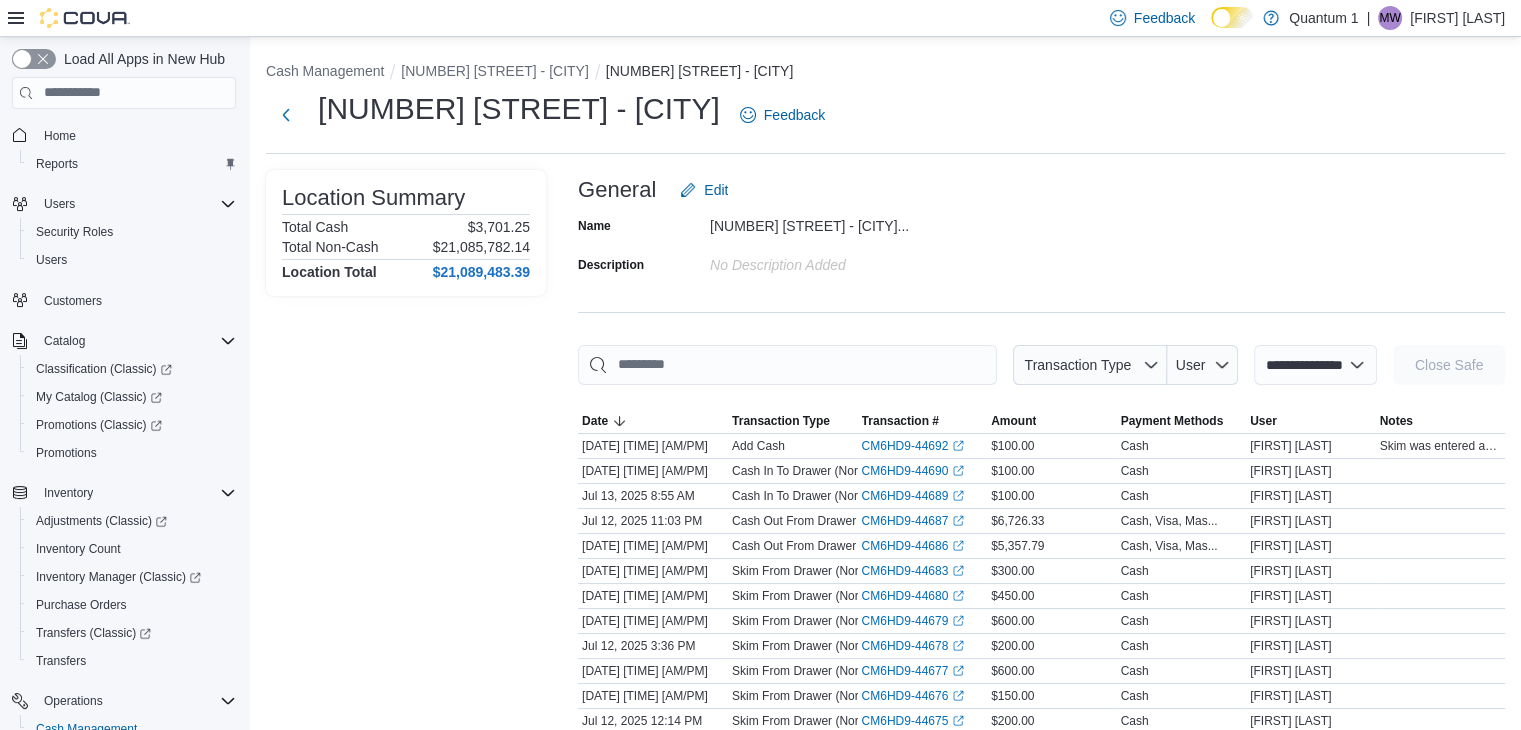 click on "**********" at bounding box center [1315, 365] 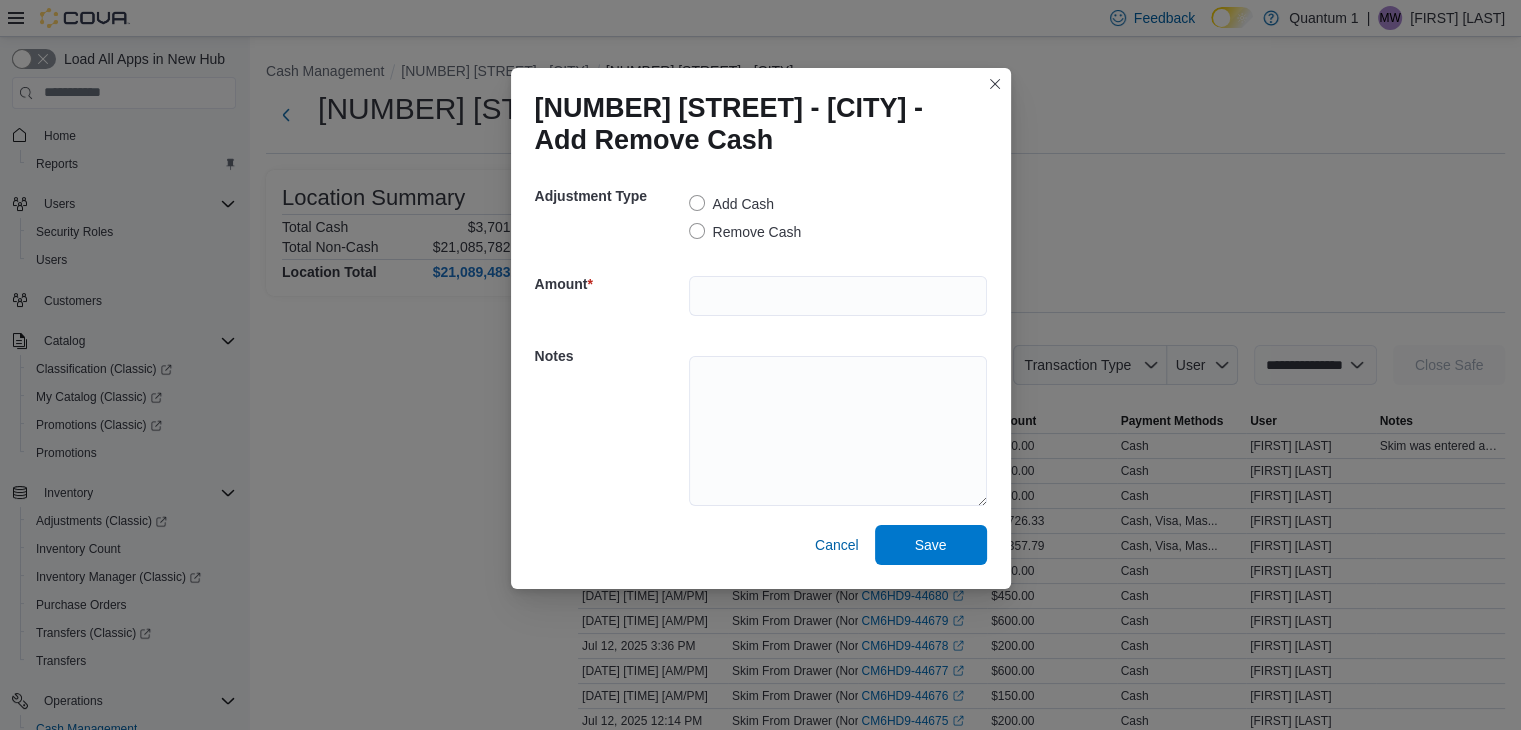 click on "Remove Cash" at bounding box center (745, 232) 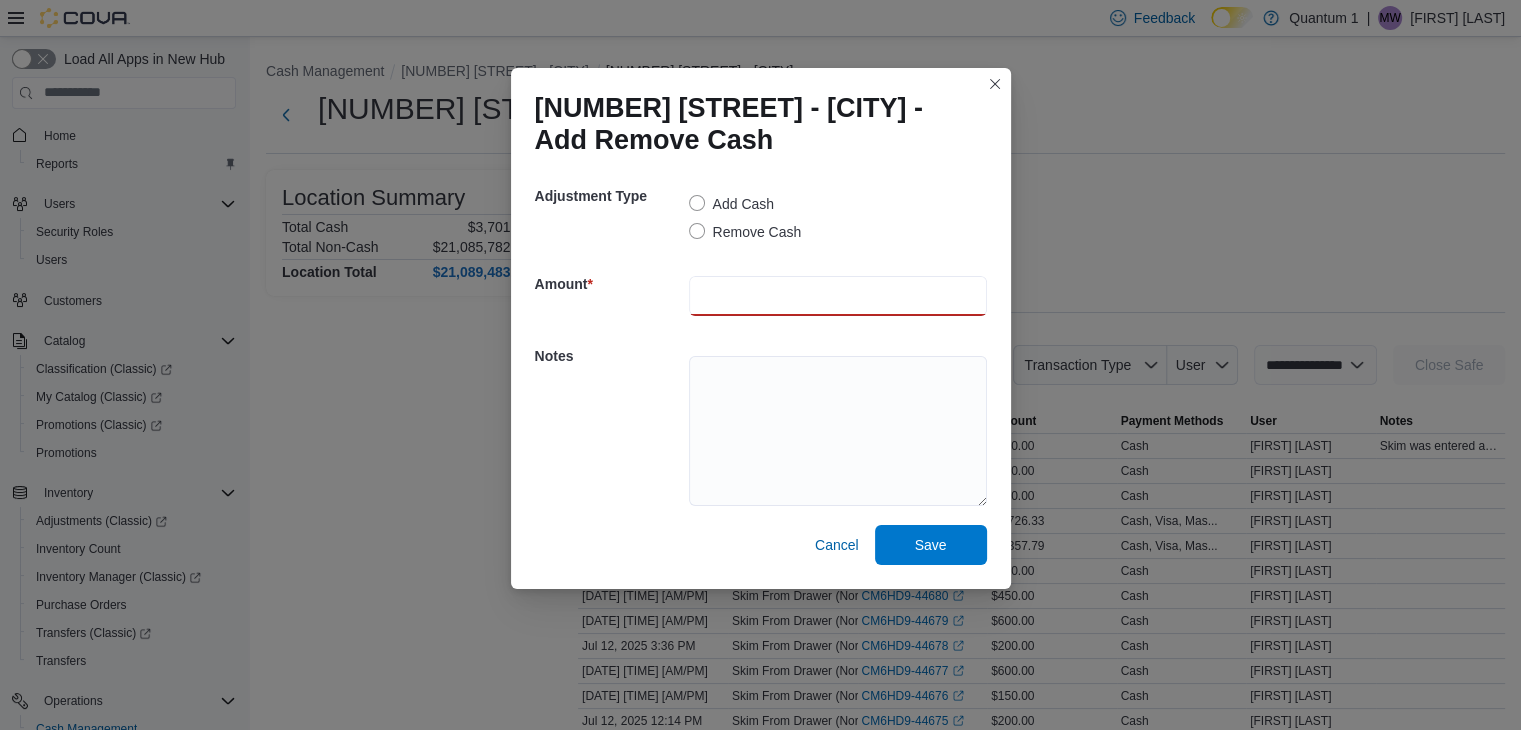 click at bounding box center [838, 296] 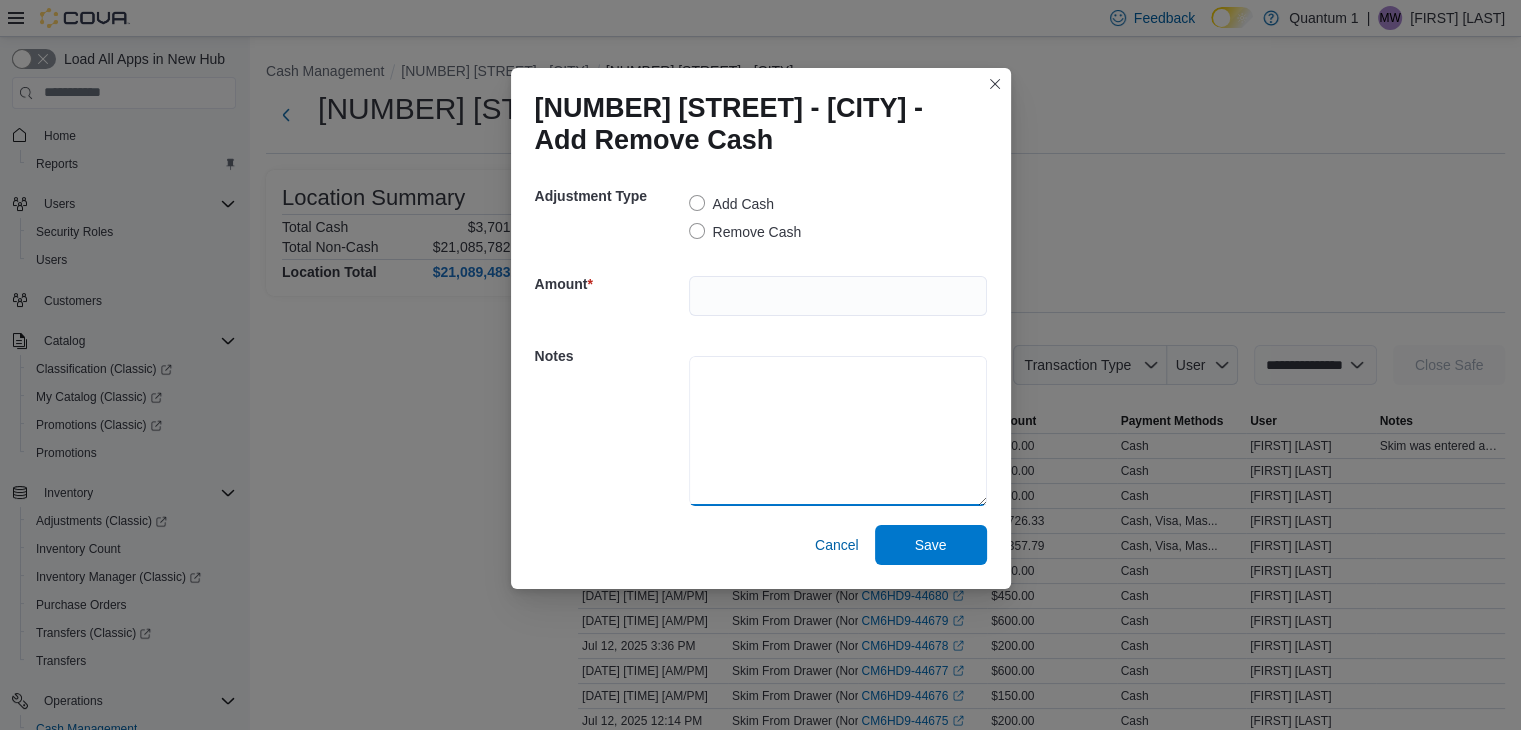 click at bounding box center (838, 431) 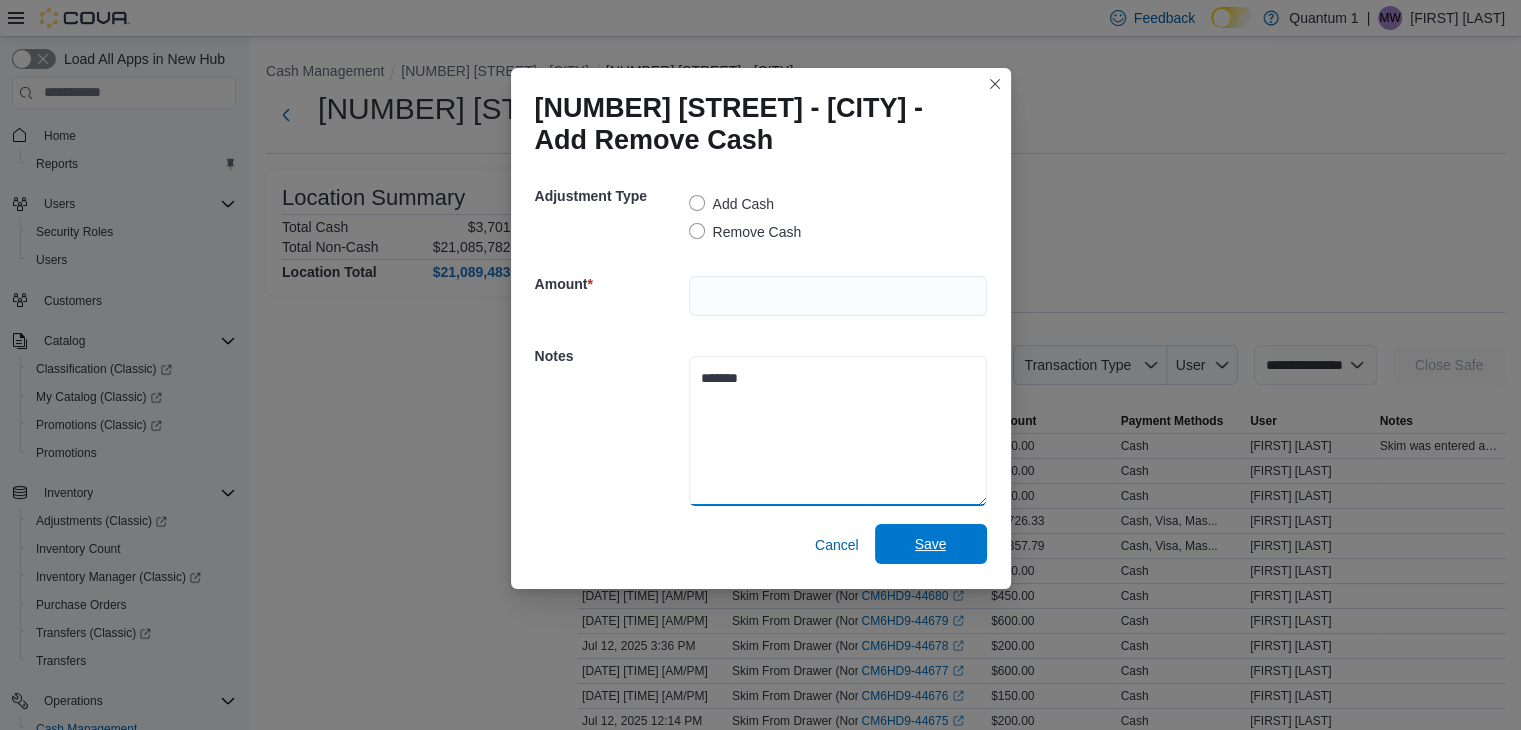type on "*******" 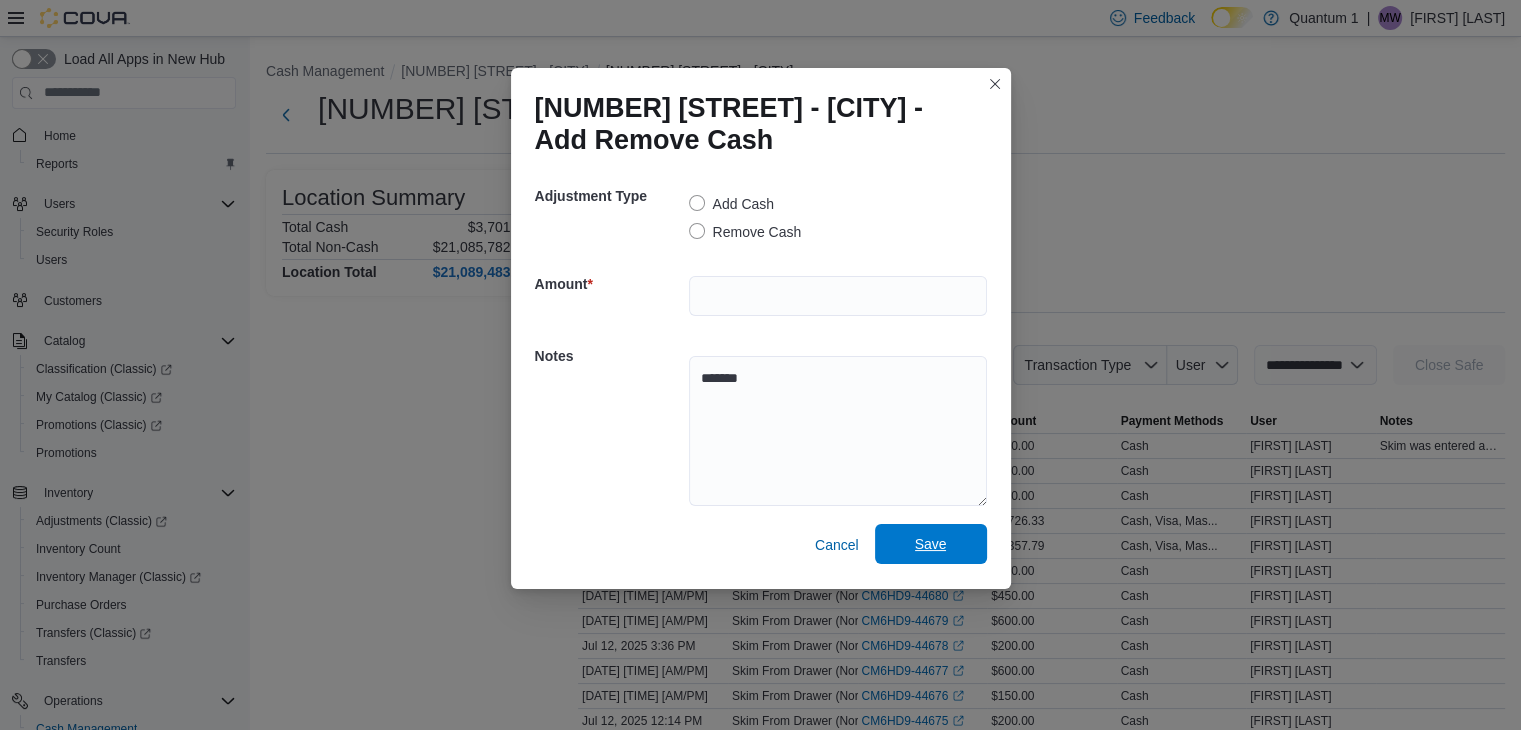 click on "Save" at bounding box center [931, 544] 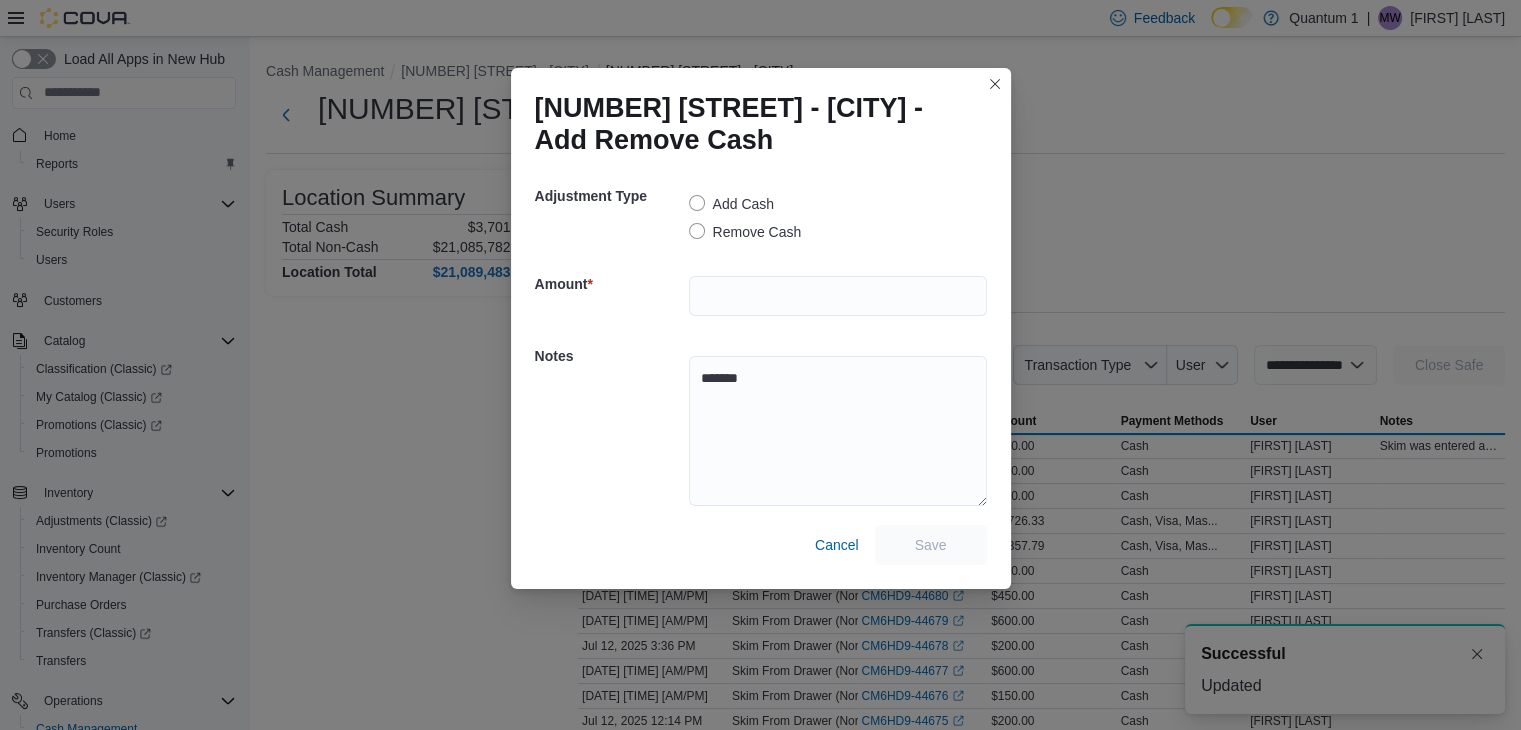 scroll, scrollTop: 0, scrollLeft: 0, axis: both 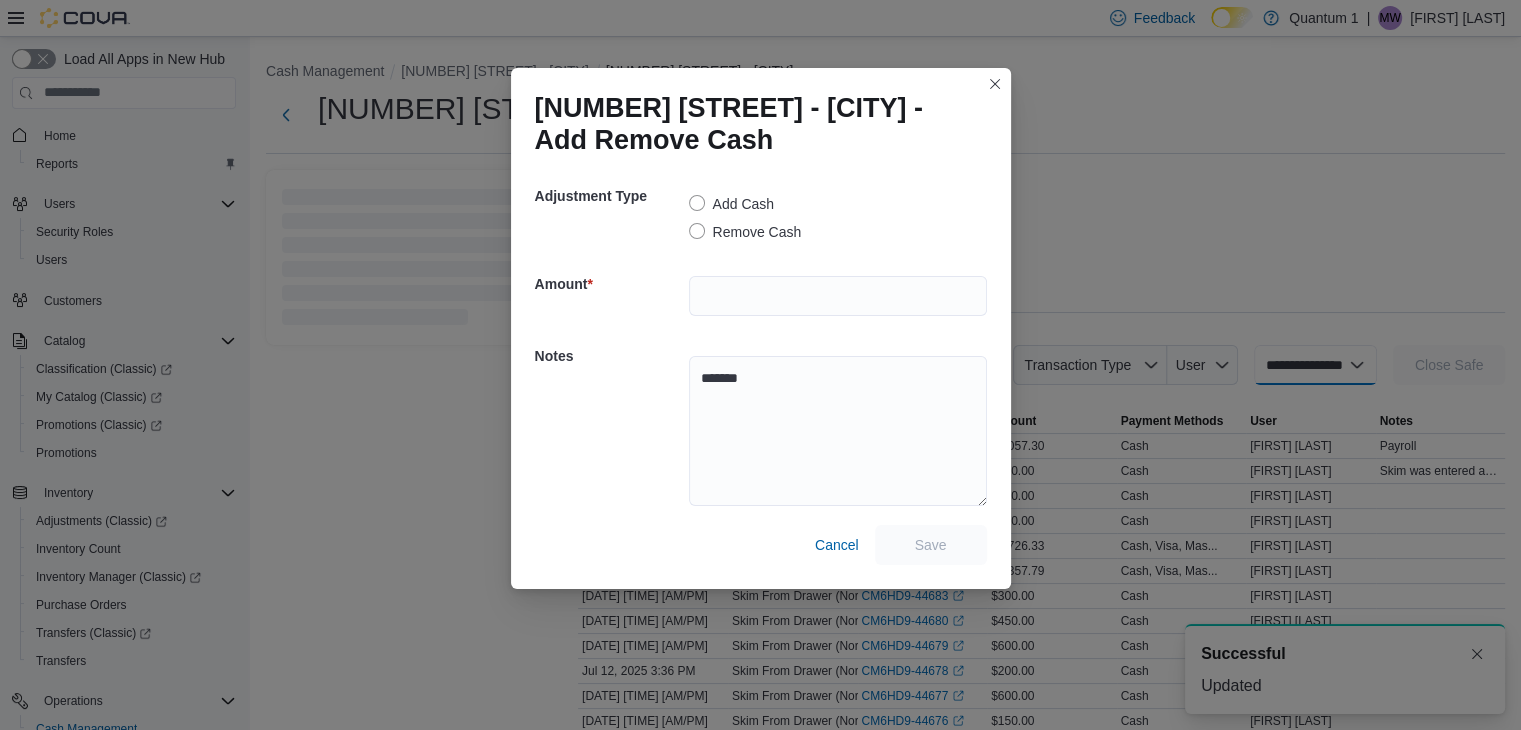 select 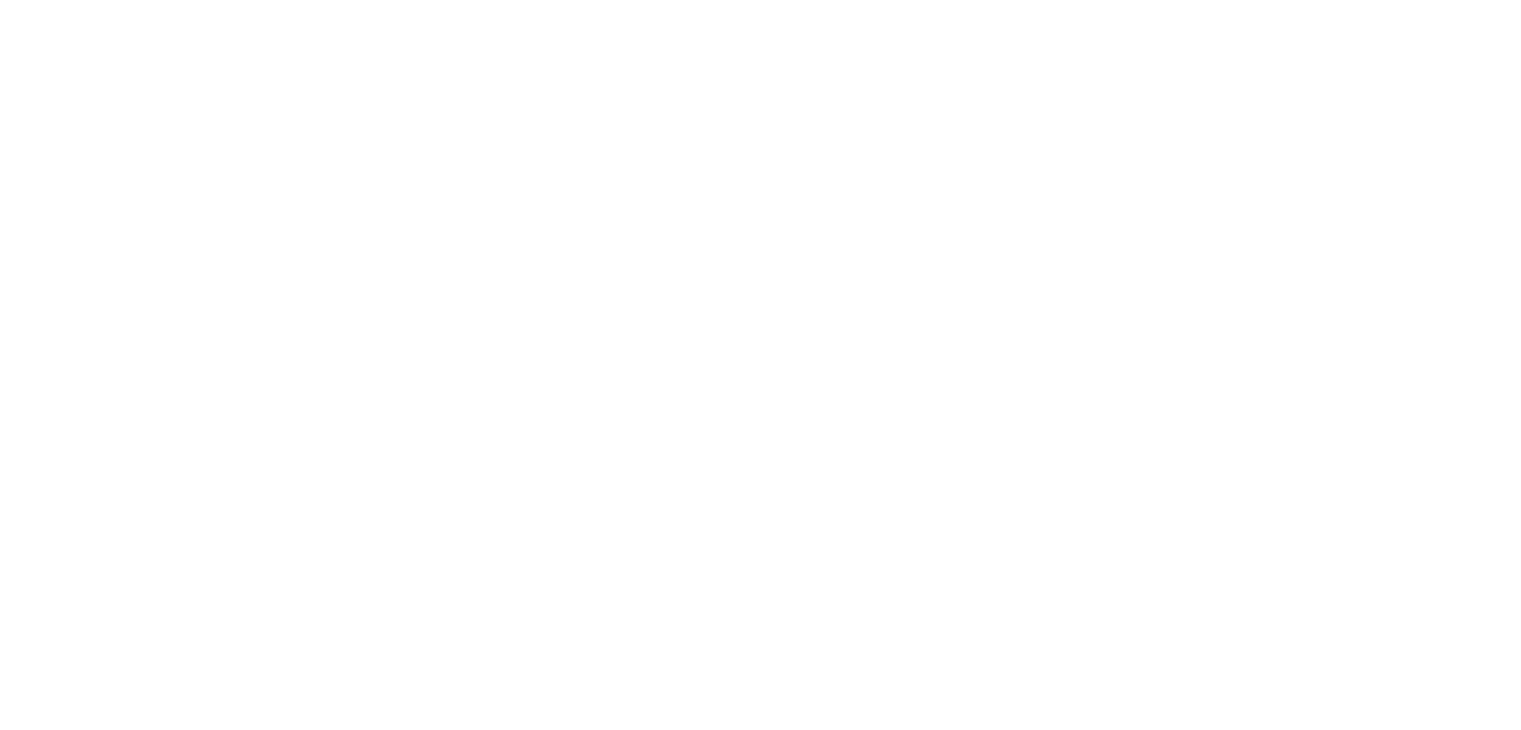 scroll, scrollTop: 0, scrollLeft: 0, axis: both 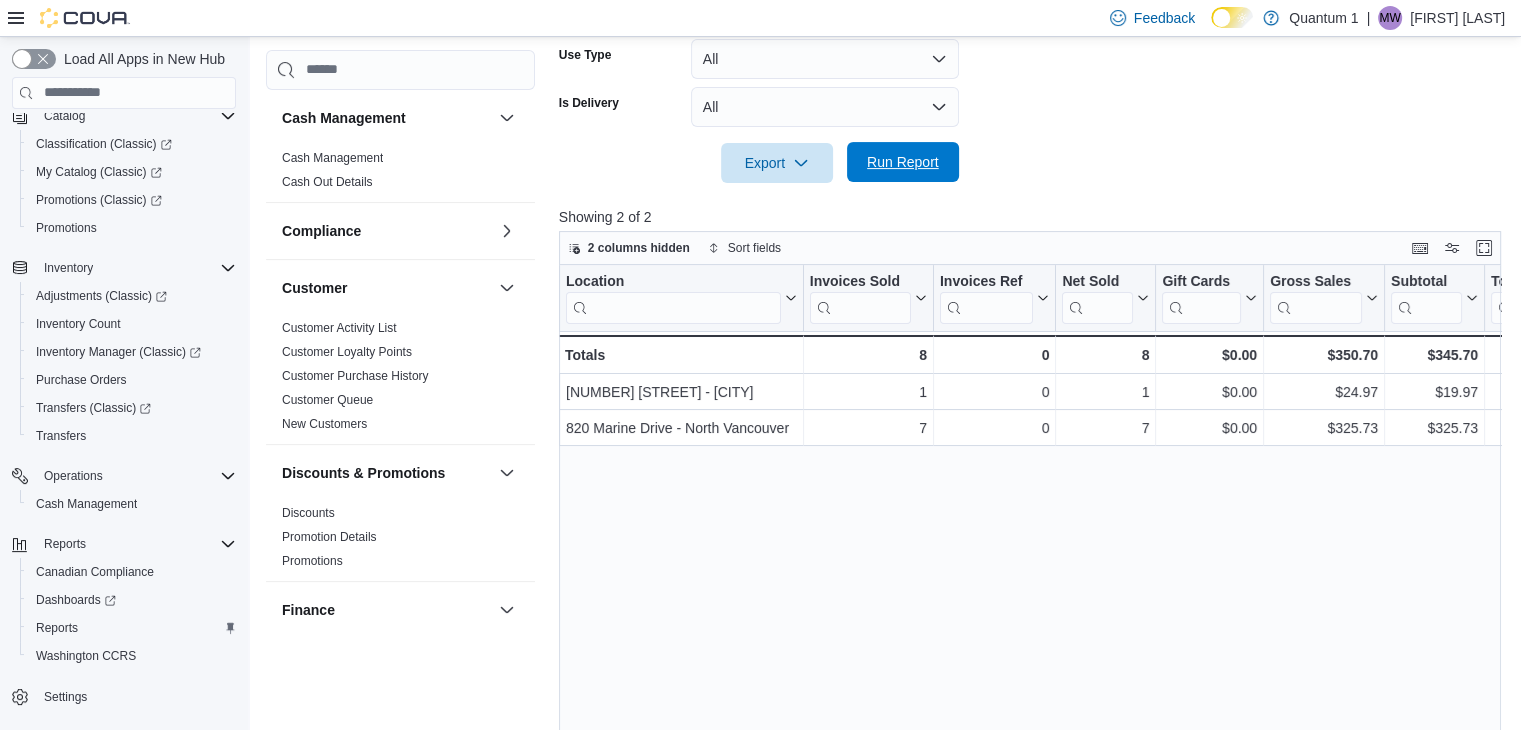 click on "Run Report" at bounding box center [903, 162] 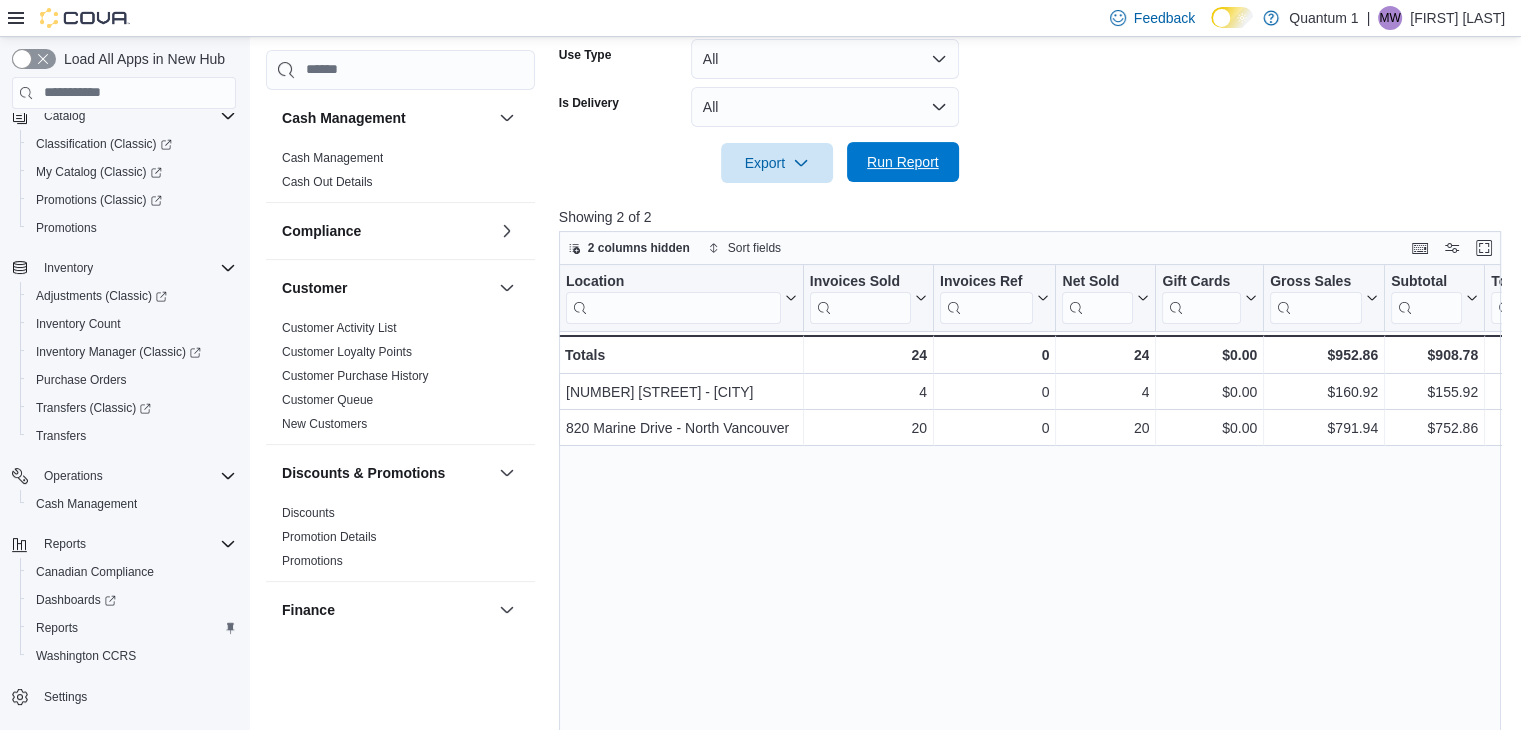 click on "Run Report" at bounding box center [903, 162] 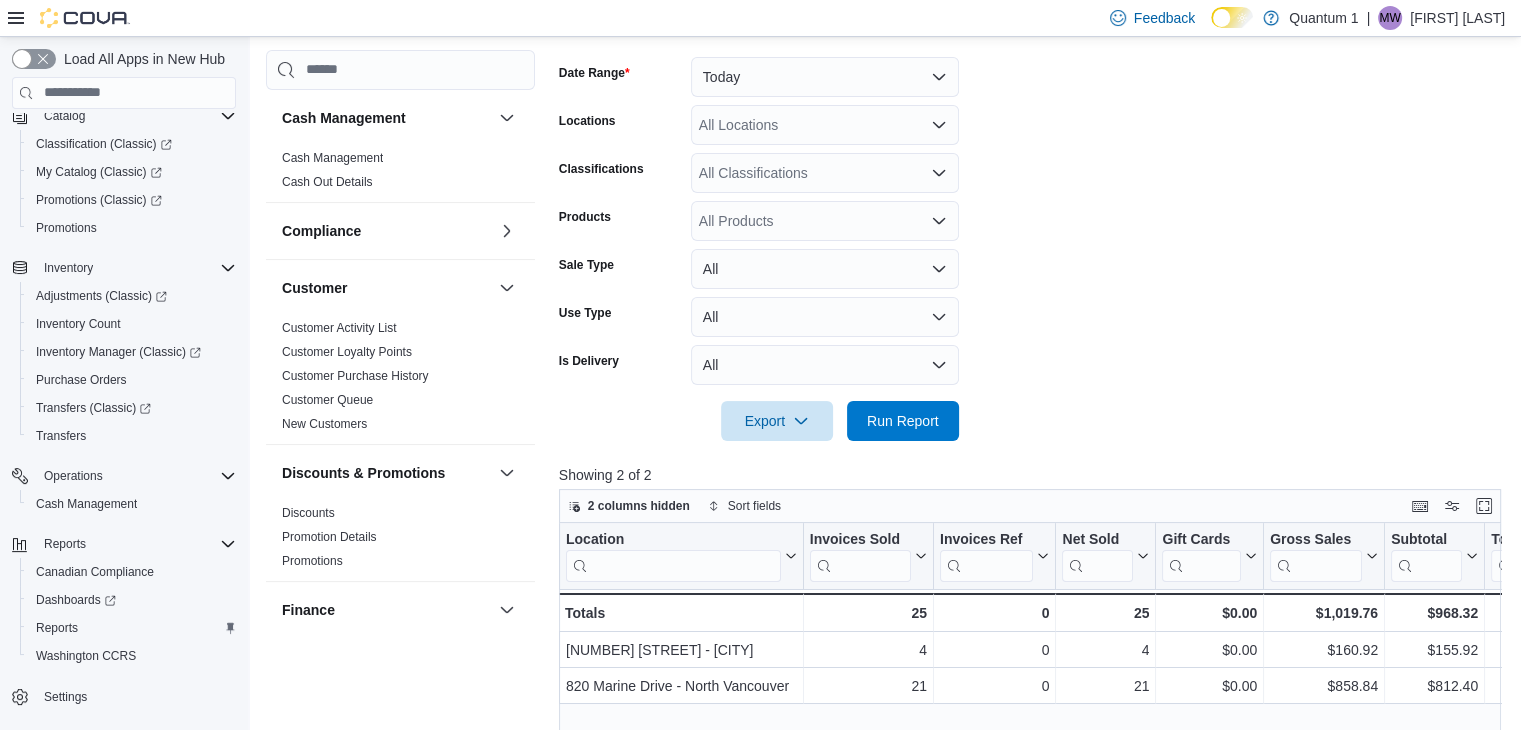 scroll, scrollTop: 548, scrollLeft: 0, axis: vertical 